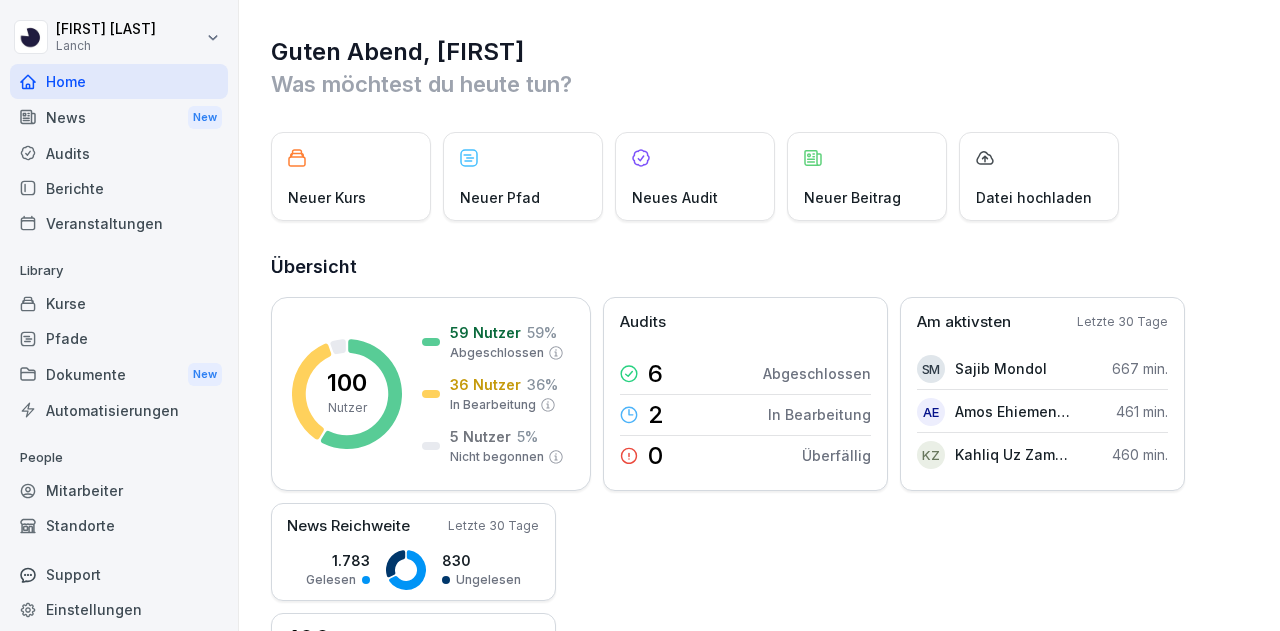 scroll, scrollTop: 0, scrollLeft: 0, axis: both 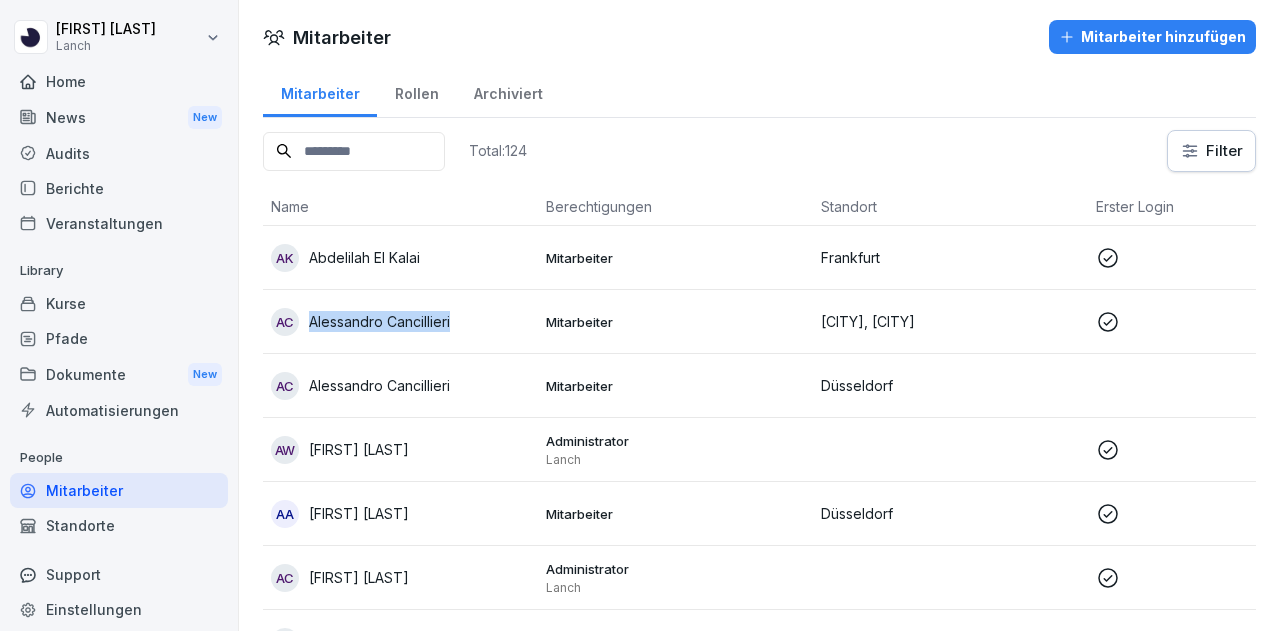 drag, startPoint x: 474, startPoint y: 319, endPoint x: 306, endPoint y: 325, distance: 168.1071 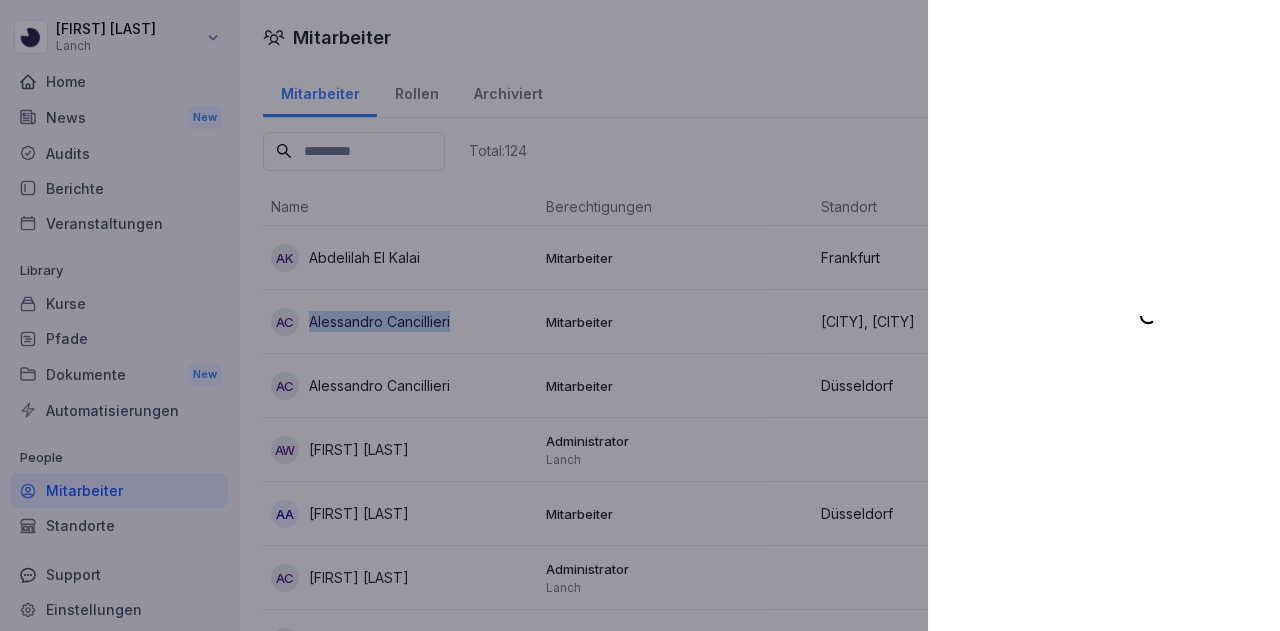 copy on "Alessandro Cancillieri" 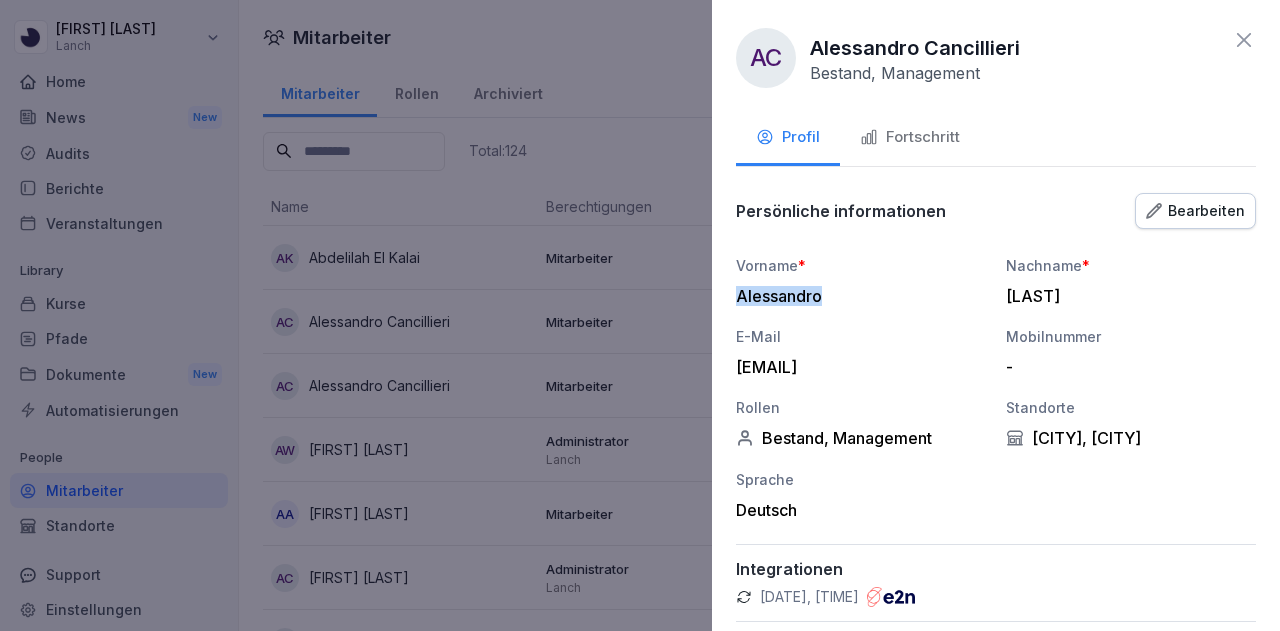 drag, startPoint x: 736, startPoint y: 296, endPoint x: 858, endPoint y: 280, distance: 123.04471 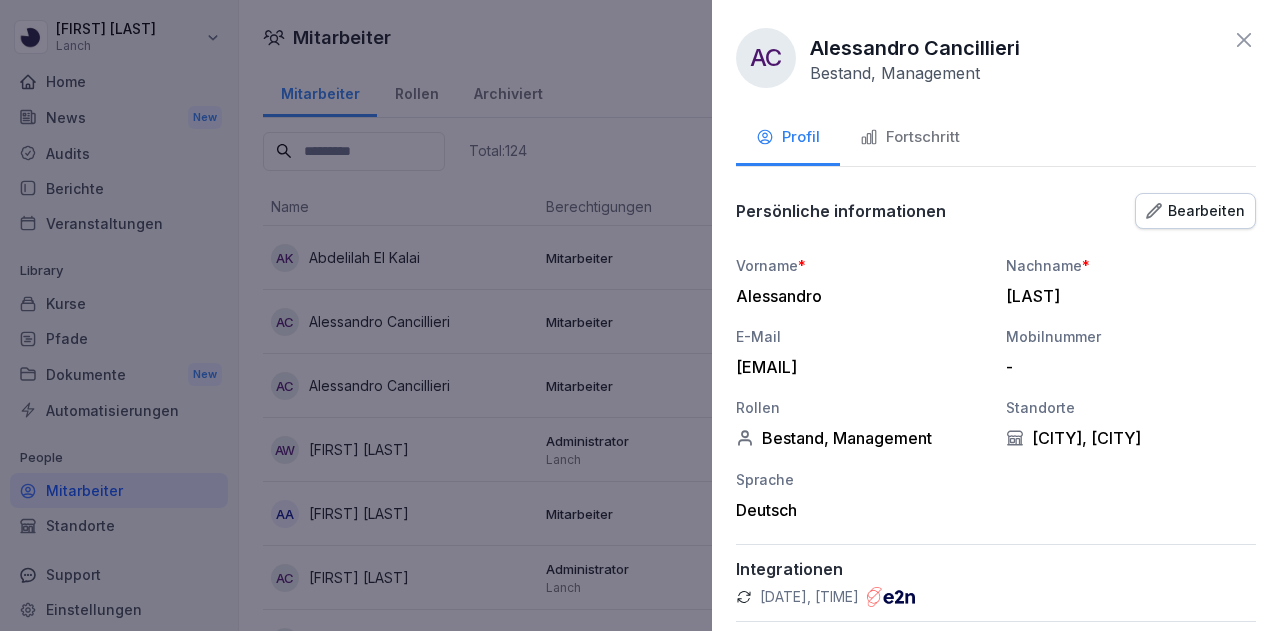 click on "[LAST]" at bounding box center [1126, 296] 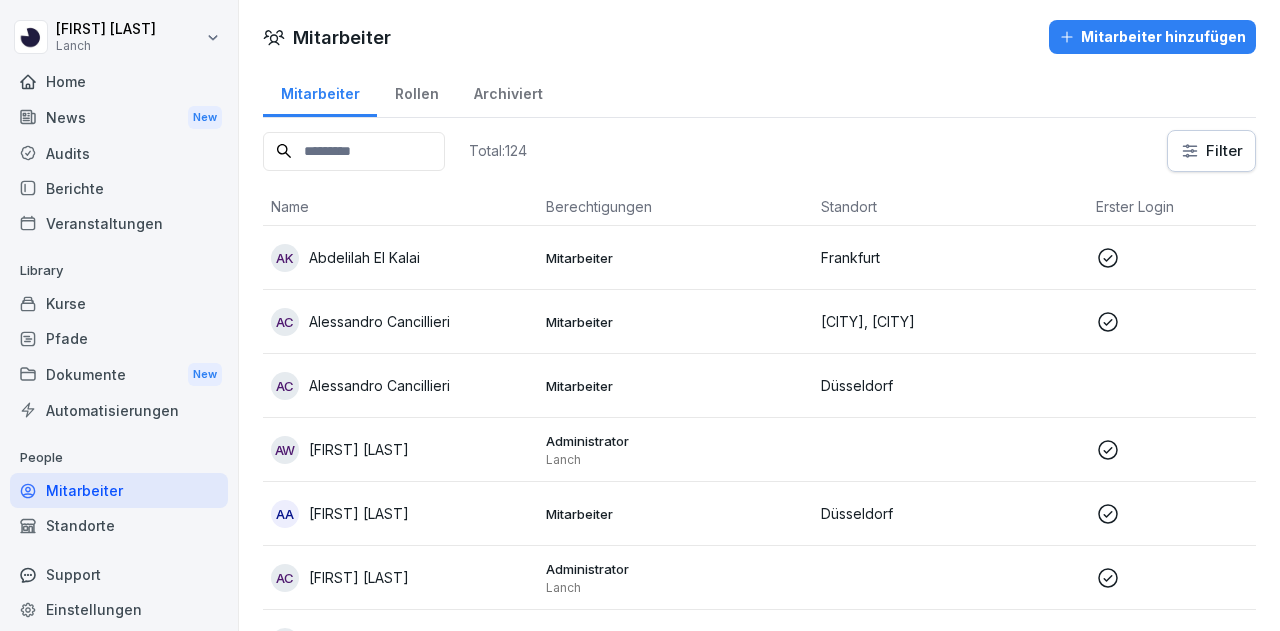 click on "Standort" at bounding box center (950, 207) 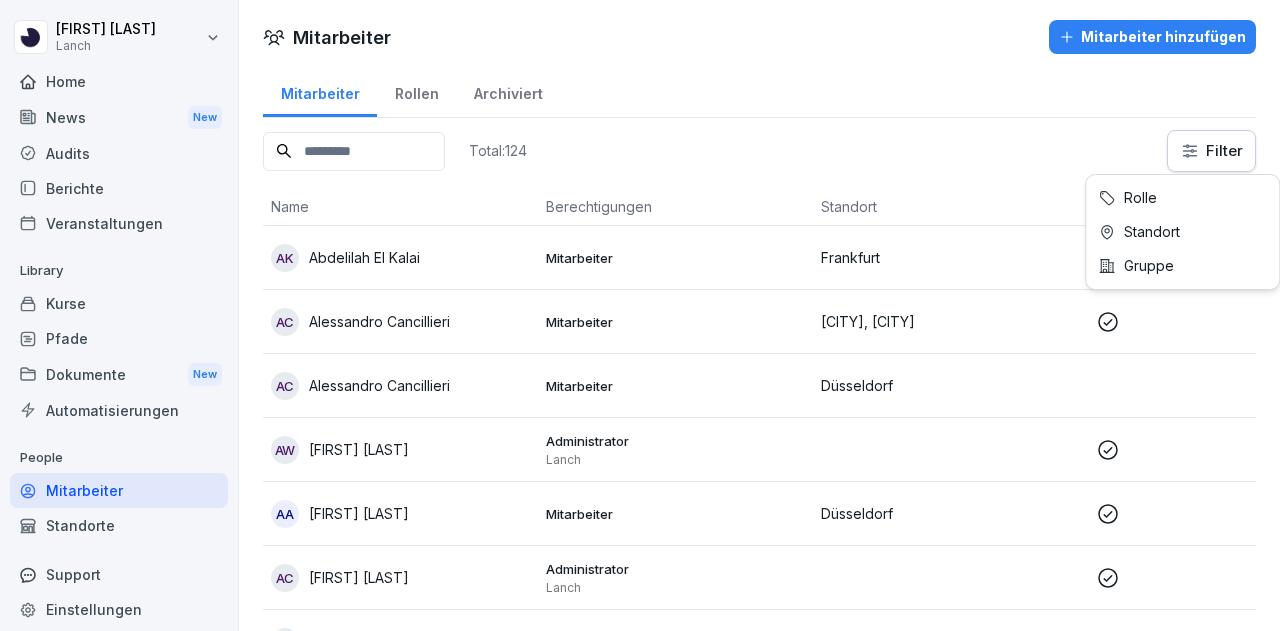 click on "[FIRST]   [LAST] Lanch Home News New Audits Berichte Veranstaltungen Library Kurse Pfade Dokumente New Automatisierungen People Mitarbeiter Standorte Support Einstellungen Mitarbeiter Mitarbeiter hinzufügen Mitarbeiter Rollen Archiviert Total:  124 Filter Name Berechtigungen Standort Erster Login Rolle AK [FIRST] [LAST] Mitarbeiter [CITY] Vollzeit, Management, Bestand AC [FIRST] [LAST] Mitarbeiter [CITY], [CITY] Bestand, Management AC [FIRST] [LAST] Mitarbeiter [CITY] Betriebsleiter AW [FIRST] [LAST] Administrator Lanch   Headquarter AA [FIRST] [LAST] Mitarbeiter [CITY] Küchenmitarbeiter, Vollzeit, Bestand AC [FIRST] [LAST] Administrator Lanch   Vollzeit, Operations - Delivery AS [FIRST] [LAST] Mitarbeiter [CITY] Mini-Job, Küchenmitarbeiter, Bestand AR [FIRST] [LAST] [FIRST] [LAST] Mitarbeiter [CITY] Bestand, Küchenmitarbeiter AE [FIRST] [LAST] Mitarbeiter [CITY] Küchenmitarbeiter, Vollzeit, Bestand AI [FIRST] [LAST] Administrator Lanch   Headquarter AH AS AK" at bounding box center (640, 315) 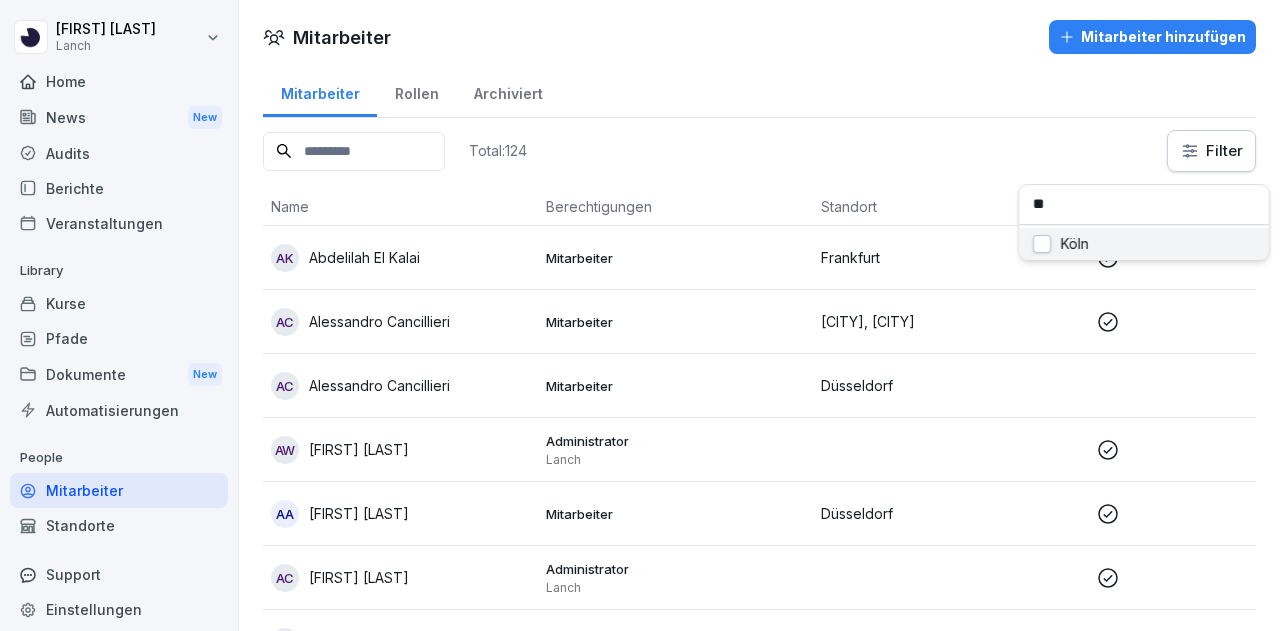 type on "***" 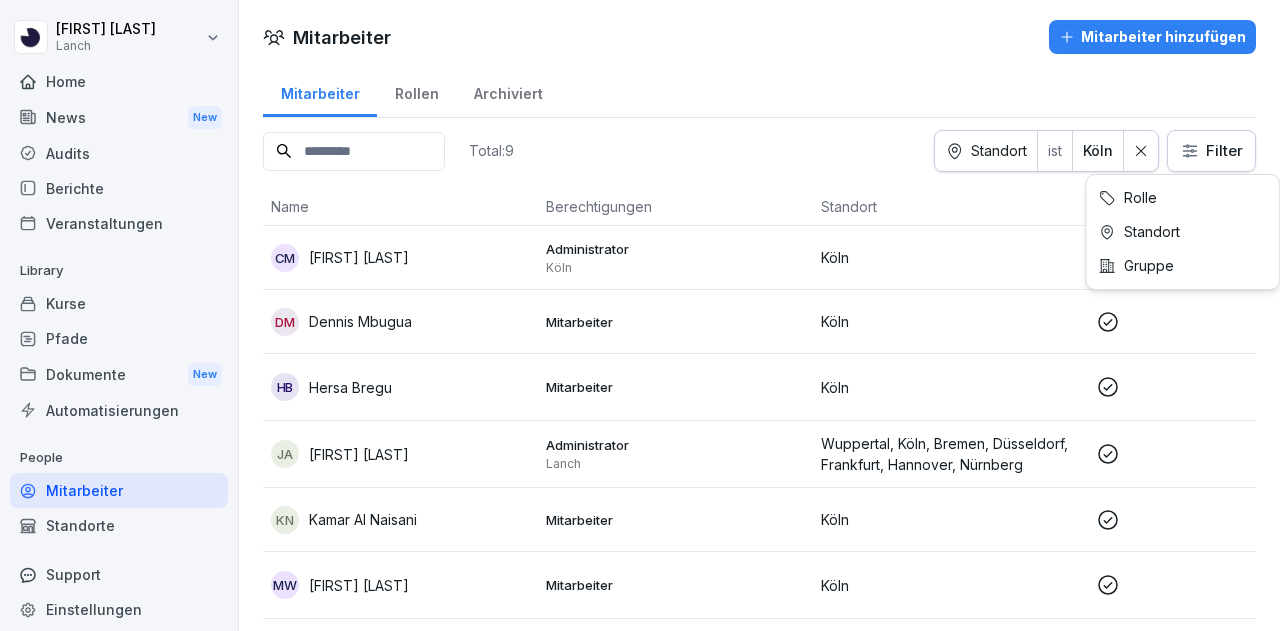 click on "[FIRST]   [LAST] Lanch Home News New Audits Berichte Veranstaltungen Library Kurse Pfade Dokumente New Automatisierungen People Mitarbeiter Standorte Support Einstellungen Mitarbeiter Mitarbeiter hinzufügen Mitarbeiter Rollen Archiviert Total:  9 Standort ist [CITY] Filter Name Berechtigungen Standort Erster Login Rolle CM [FIRST] [LAST] Administrator [CITY]   [CITY] Vollzeit, Bestand, Betriebsleiter DM [FIRST] [LAST] Mitarbeiter [CITY] Management, Vollzeit HB [FIRST] [LAST] Mitarbeiter [CITY] Werkstudent, Küchenmitarbeiter, Bestand JA [FIRST] [LAST] [LAST] Administrator Lanch   [CITY], [CITY], [CITY], [CITY], [CITY], [CITY], [CITY] KN [FIRST] [LAST] Mitarbeiter [CITY] Management, Vollzeit, Bestand MW [FIRST] [LAST] Mitarbeiter [CITY] Werkstudent, Küchenmitarbeiter, Bestand [FIRST] [LAST] Mitarbeiter [CITY], [CITY] Management, Bestand SA [FIRST] [LAST] Mitarbeiter [CITY] Vollzeit, Küchenmitarbeiter, Bestand SN [FIRST] [LAST] Mitarbeiter [CITY] Management, Vollzeit, Bestand Rolle Standort Gruppe" at bounding box center (640, 315) 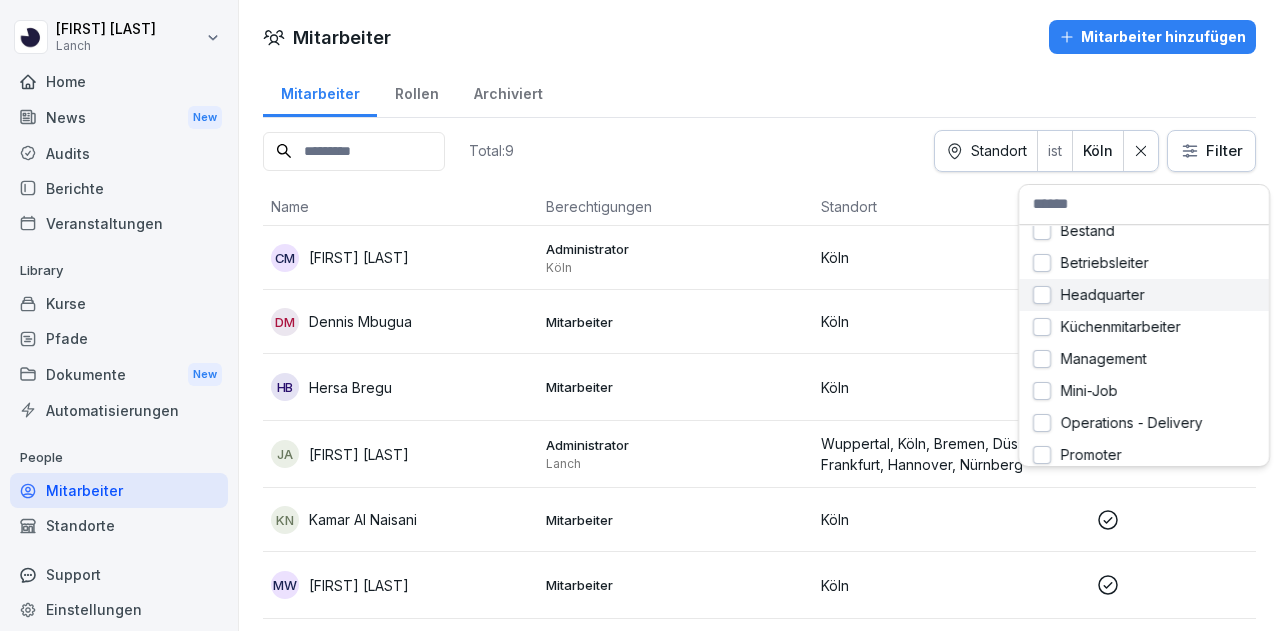 scroll, scrollTop: 0, scrollLeft: 0, axis: both 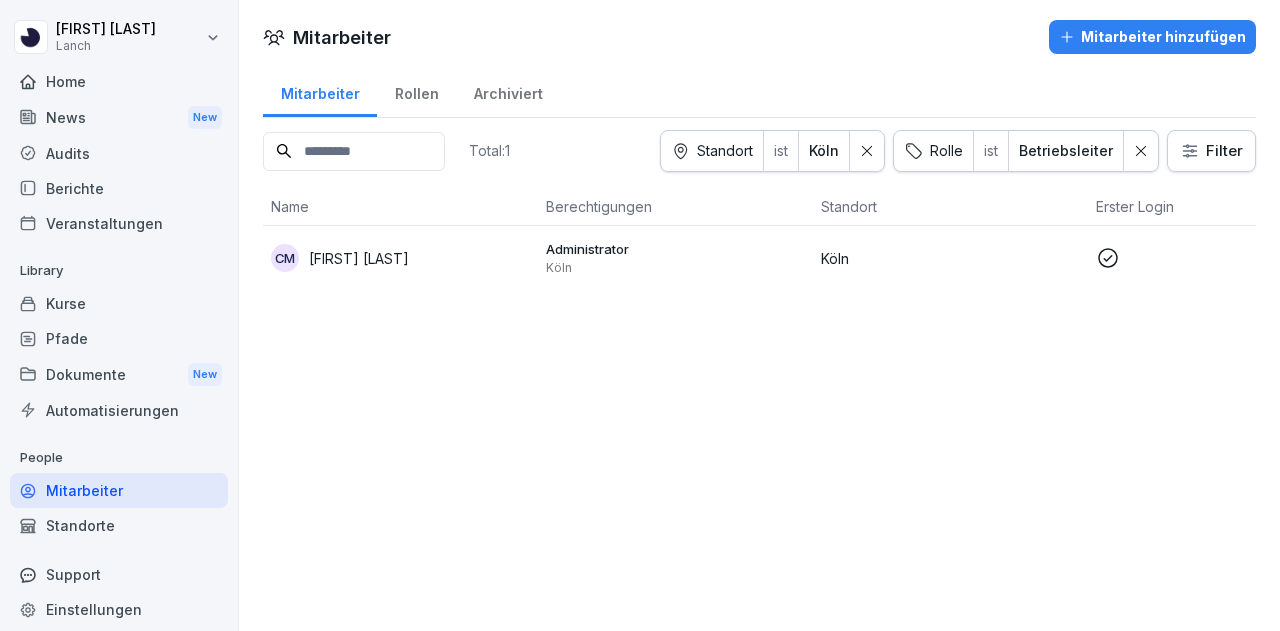click at bounding box center (1141, 151) 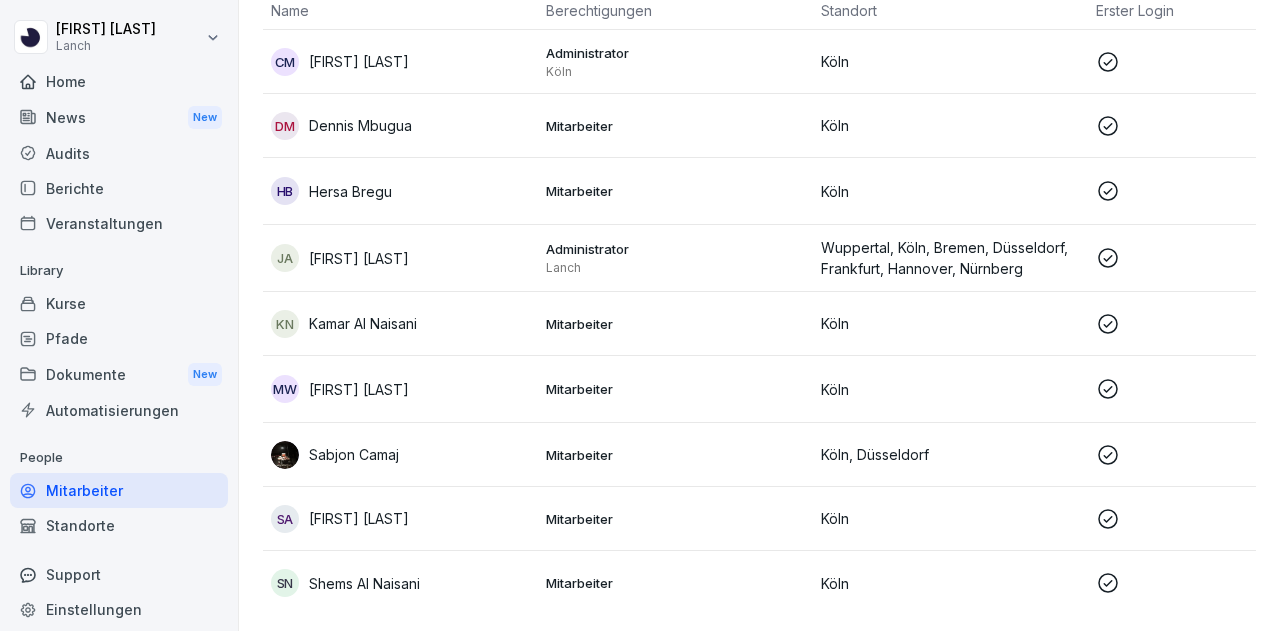 scroll, scrollTop: 224, scrollLeft: 0, axis: vertical 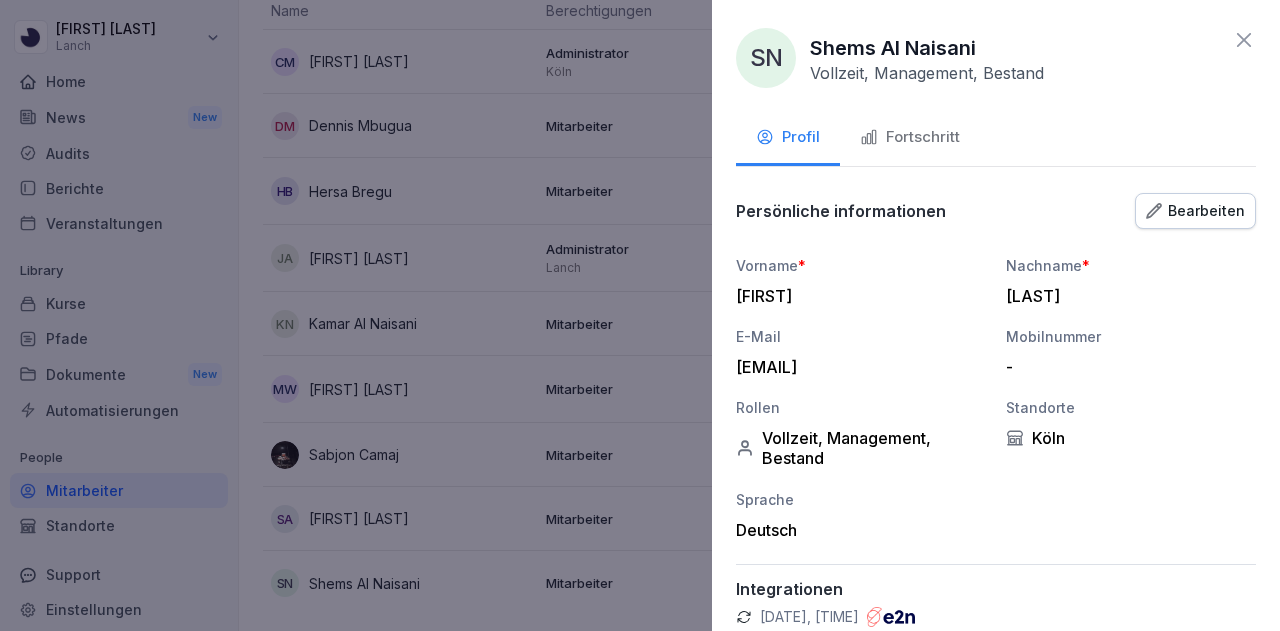 click on "[FIRST]" at bounding box center (856, 296) 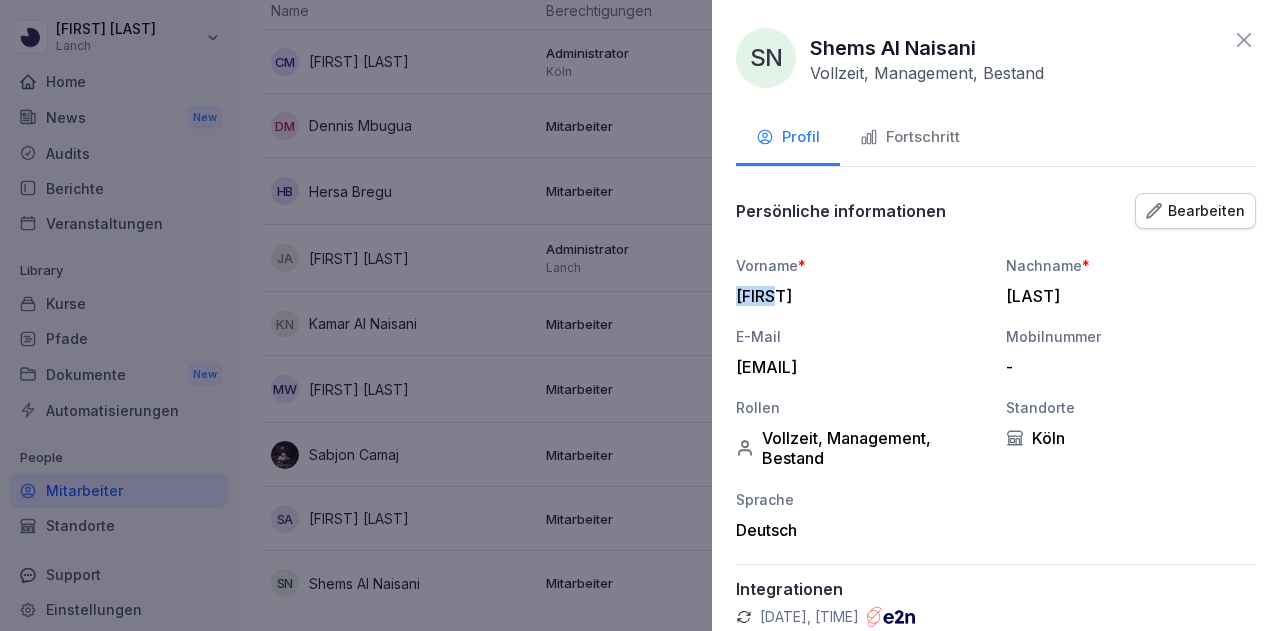 click on "[FIRST]" at bounding box center (856, 296) 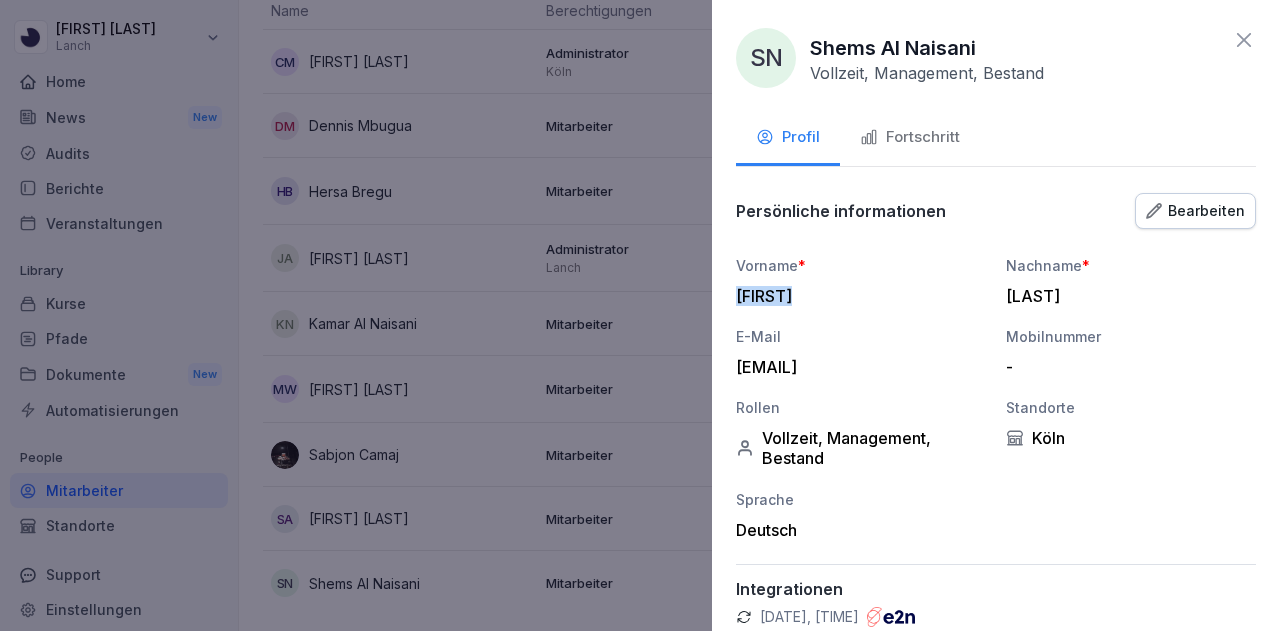 click on "[FIRST]" at bounding box center (856, 296) 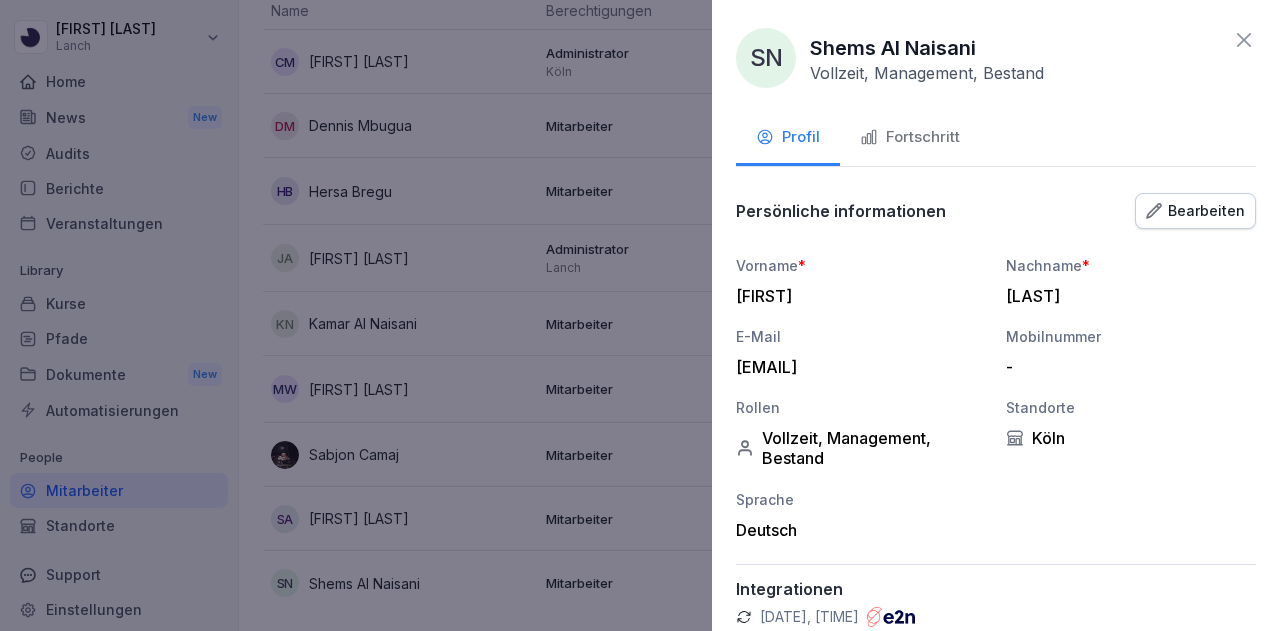 click on "[LAST]" at bounding box center (1126, 296) 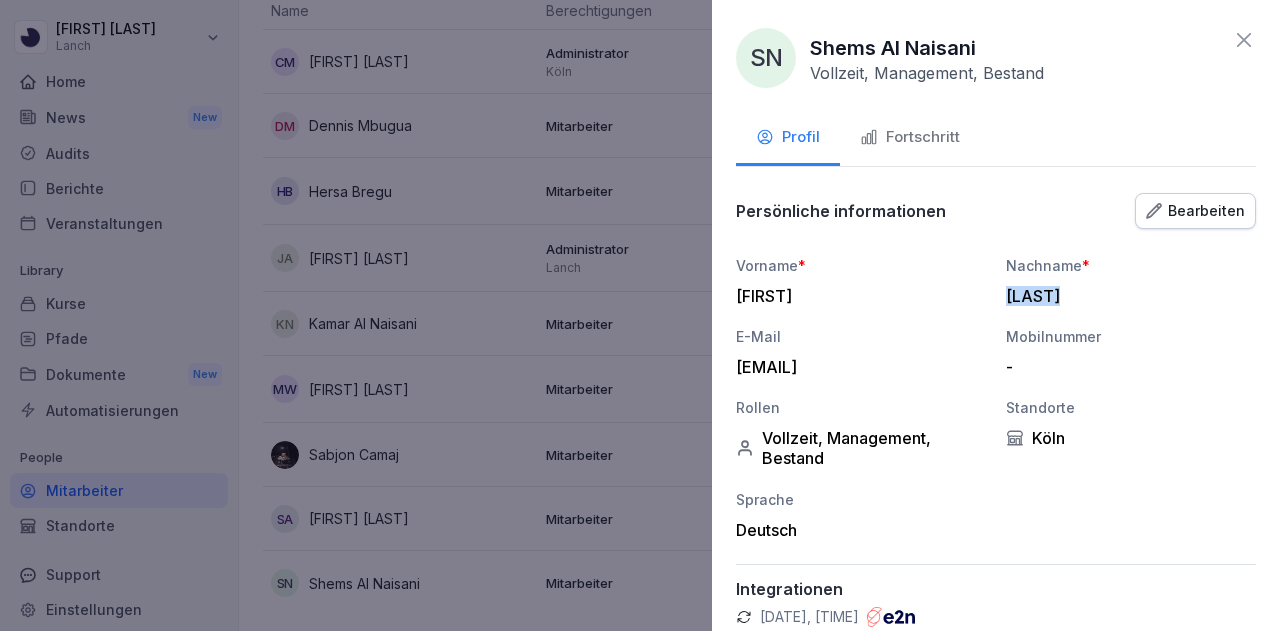 click on "[LAST]" at bounding box center [1126, 296] 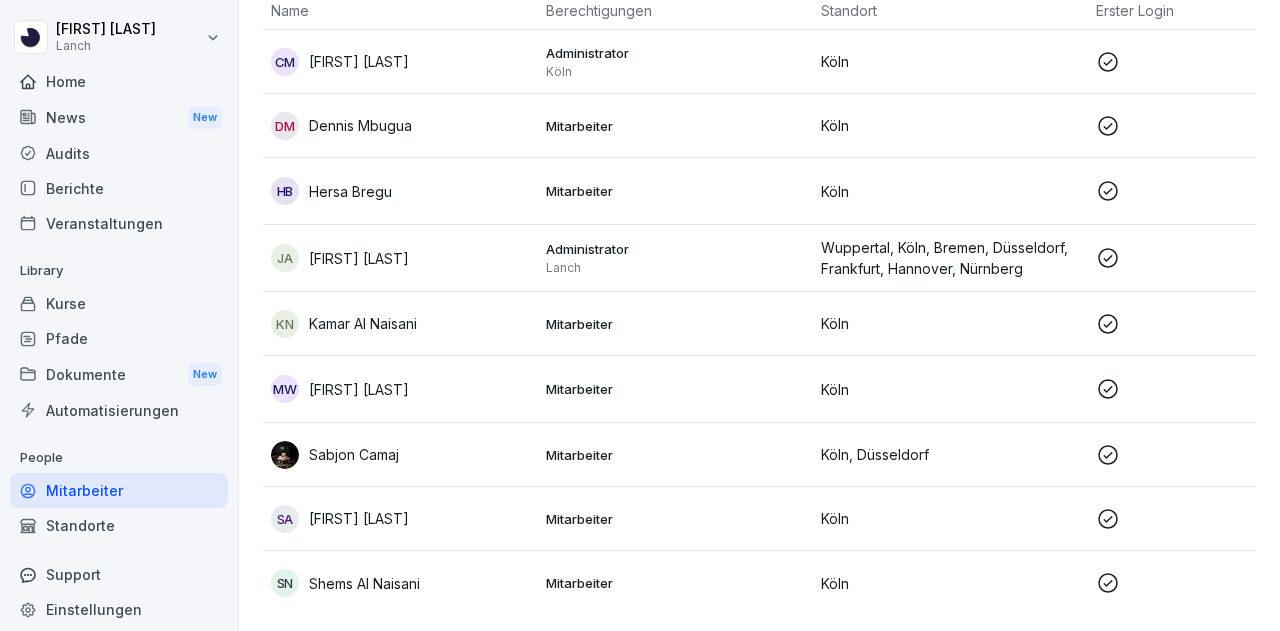 scroll, scrollTop: 0, scrollLeft: 0, axis: both 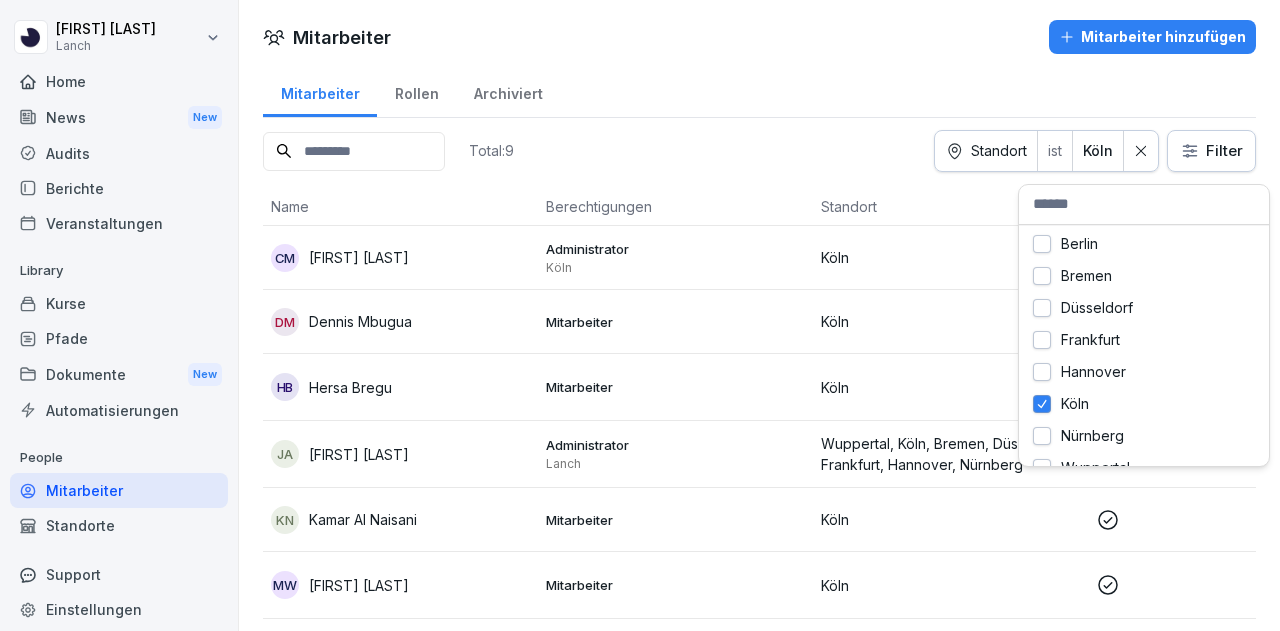 click on "[FIRST]   [LAST] Lanch Home News New Audits Berichte Veranstaltungen Library Kurse Pfade Dokumente New Automatisierungen People Mitarbeiter Standorte Support Einstellungen Mitarbeiter Mitarbeiter hinzufügen Mitarbeiter Rollen Archiviert Total:  9 Standort ist [CITY] Filter Name Berechtigungen Standort Erster Login Rolle CM [FIRST] [LAST] Administrator [CITY]   [CITY] Vollzeit, Bestand, Betriebsleiter DM [FIRST] [LAST] Mitarbeiter [CITY] Management, Vollzeit HB [FIRST] [LAST] Mitarbeiter [CITY] Werkstudent, Küchenmitarbeiter, Bestand JA [FIRST] [LAST] [LAST] Administrator Lanch   [CITY], [CITY], [CITY], [CITY], [CITY], [CITY], [CITY] KN [FIRST] [LAST] Mitarbeiter [CITY] Management, Vollzeit, Bestand MW [FIRST] [LAST] Mitarbeiter [CITY] Werkstudent, Küchenmitarbeiter, Bestand [FIRST] [LAST] Mitarbeiter [CITY], [CITY] Management, Bestand SA [FIRST] [LAST] Mitarbeiter [CITY] Vollzeit, Küchenmitarbeiter, Bestand SN [FIRST] [LAST] Mitarbeiter [CITY] Management, Vollzeit, Bestand [CITY] [CITY] [CITY] [CITY]" at bounding box center [640, 315] 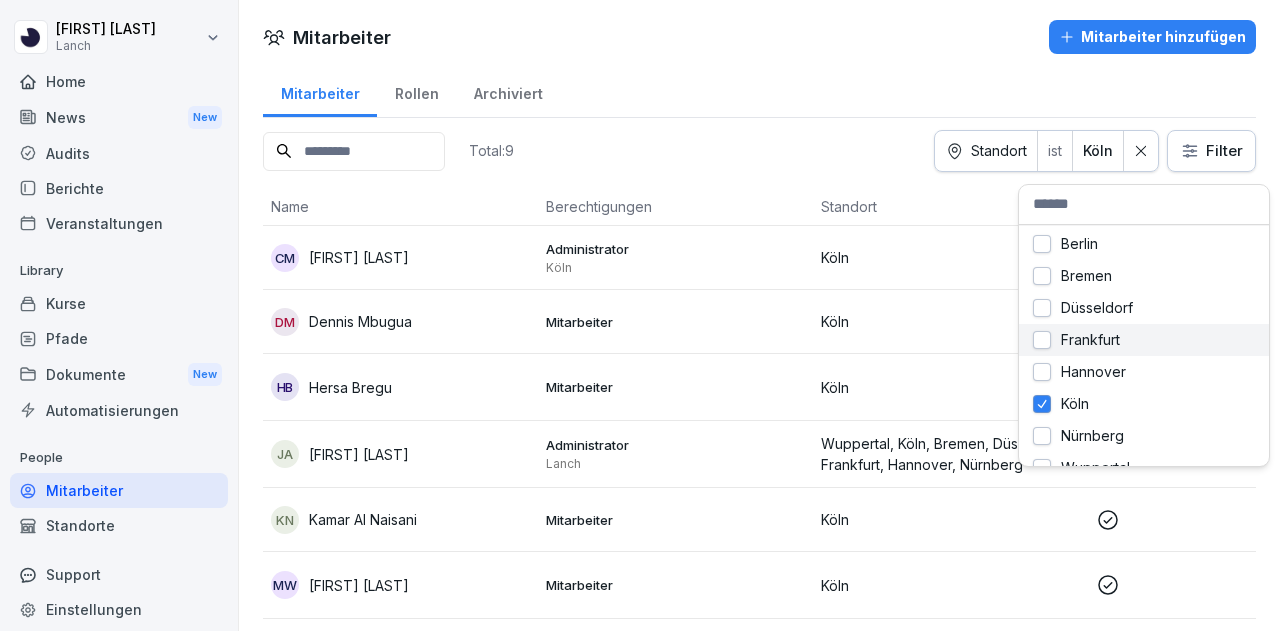click at bounding box center [1042, 340] 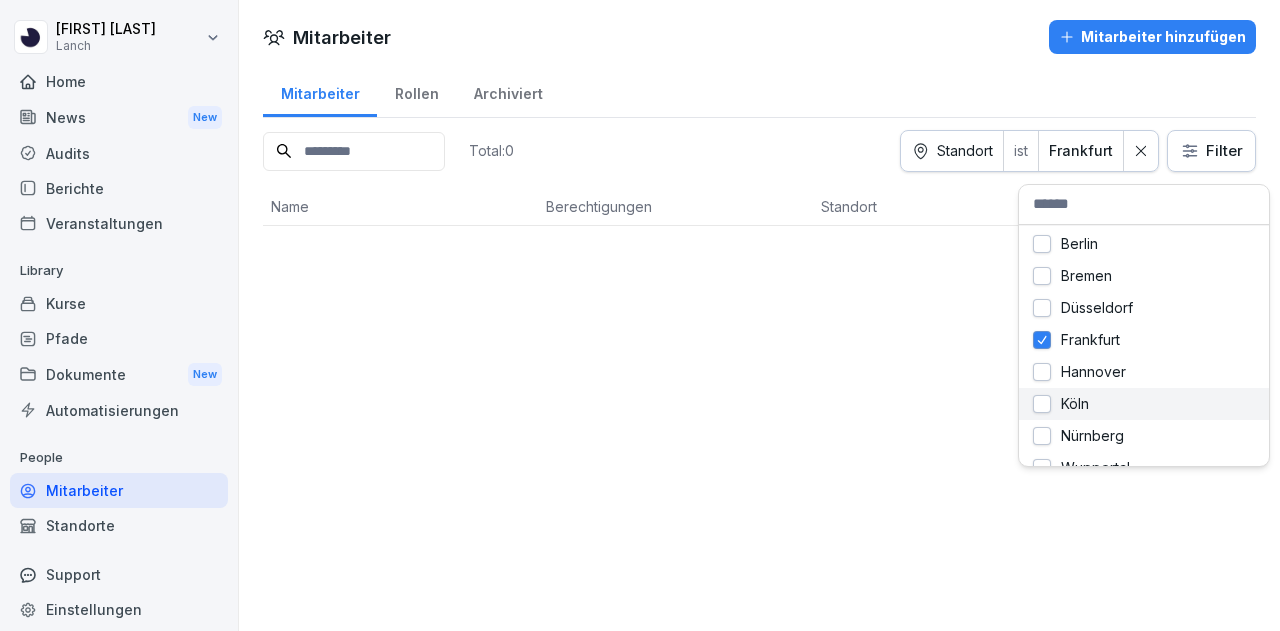 click at bounding box center (1042, 404) 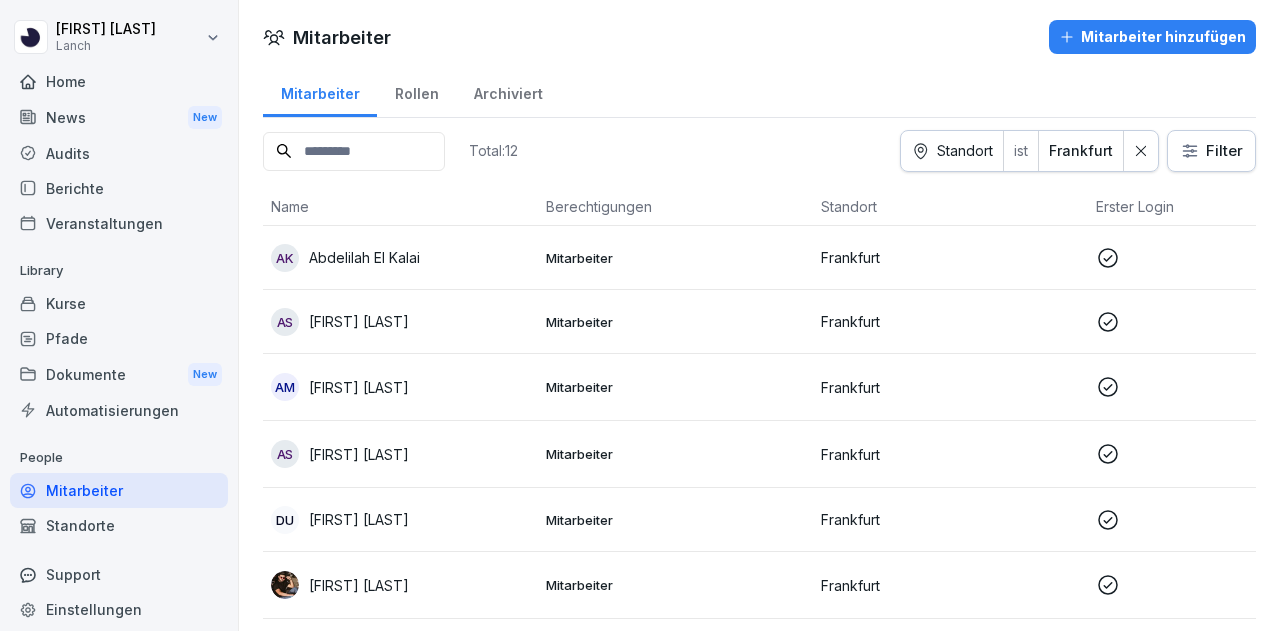 click on "[FIRST]   [LAST] Lanch Home News New Audits Berichte Veranstaltungen Library Kurse Pfade Dokumente New Automatisierungen People Mitarbeiter Standorte Support Einstellungen Mitarbeiter Mitarbeiter hinzufügen Mitarbeiter Rollen Archiviert Total:  12 Standort ist [CITY] Filter Name Berechtigungen Standort Erster Login Rolle AK [FIRST] [LAST] Mitarbeiter [CITY] Management, Vollzeit, Bestand AS [FIRST] [LAST] Mitarbeiter [CITY] Werkstudent, Küchenmitarbeiter AM [FIRST] [LAST] Mitarbeiter [CITY] Management, Vollzeit, Bestand AS [FIRST] [LAST] Mitarbeiter [CITY] Mini-Job, Küchenmitarbeiter, Bestand DU [FIRST] [LAST] Mitarbeiter [CITY] Küchenmitarbeiter, Bestand [FIRST] [LAST] Mitarbeiter [CITY] Teilzeit, Küchenmitarbeiter, Bestand HC [FIRST] [LAST] Mitarbeiter [CITY] Mini-Job, Küchenmitarbeiter JA [FIRST] [LAST] [LAST] Administrator Lanch   [CITY], [CITY], [CITY], [CITY], [CITY], [CITY], [CITY] [FIRST] [LAST] Administrator [CITY]   [CITY] Vollzeit, Bestand, Betriebsleiter SU" at bounding box center [640, 315] 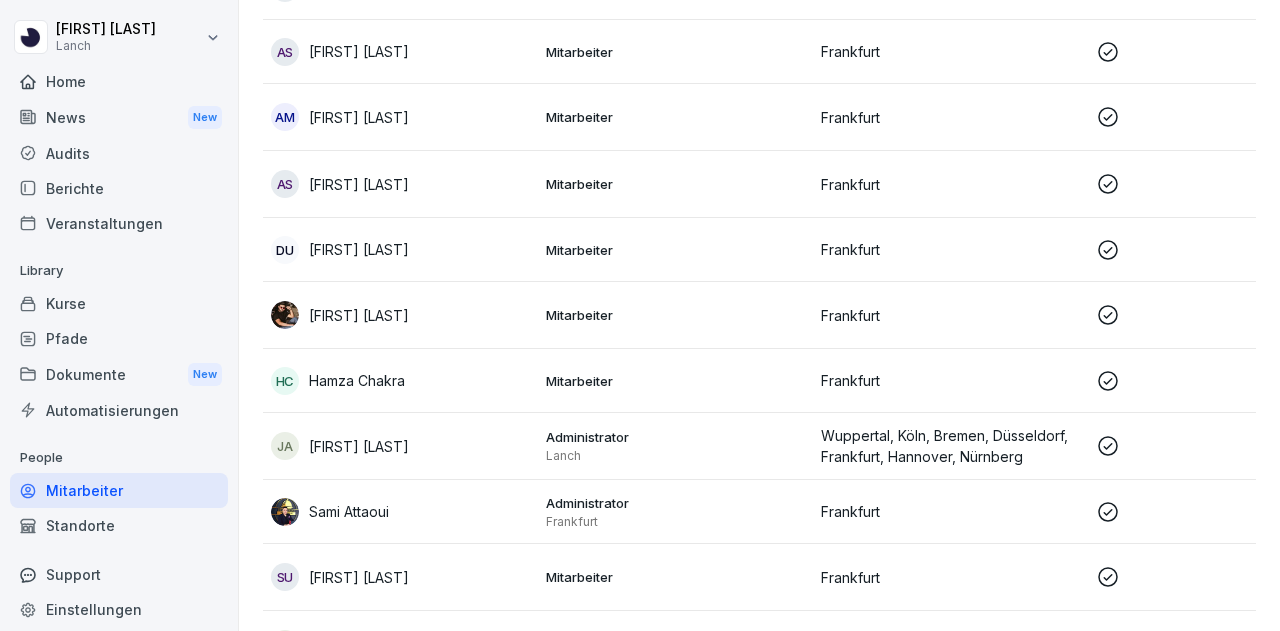 scroll, scrollTop: 281, scrollLeft: 0, axis: vertical 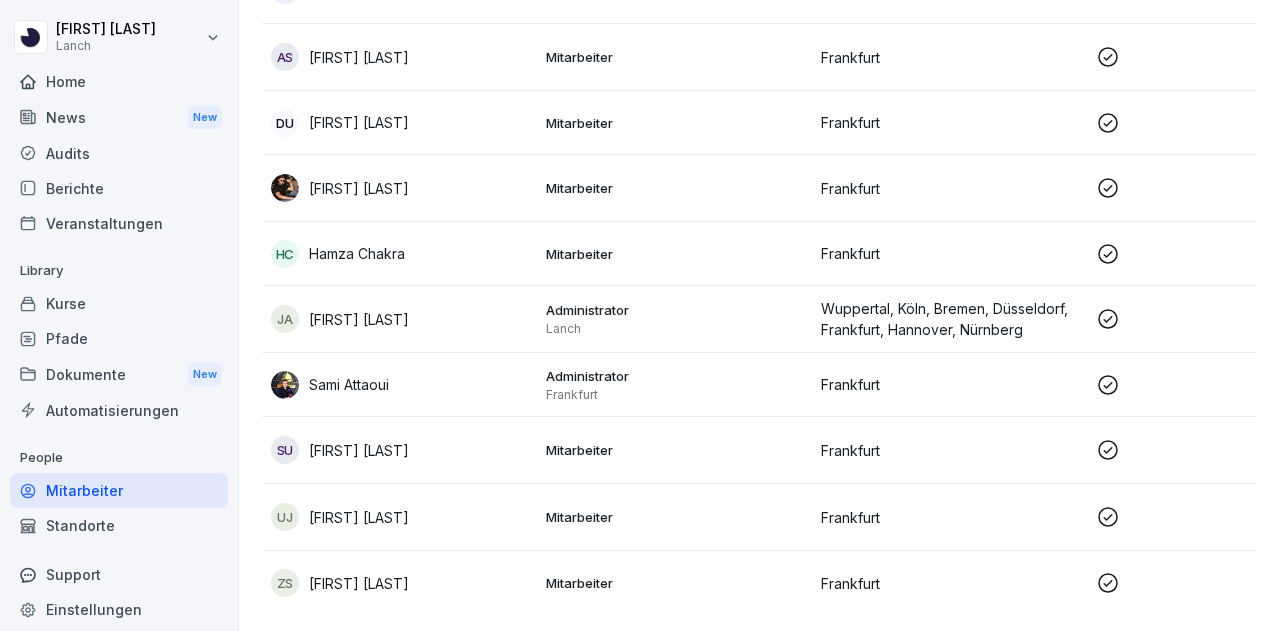 click on "Sami Attaoui" at bounding box center (349, 384) 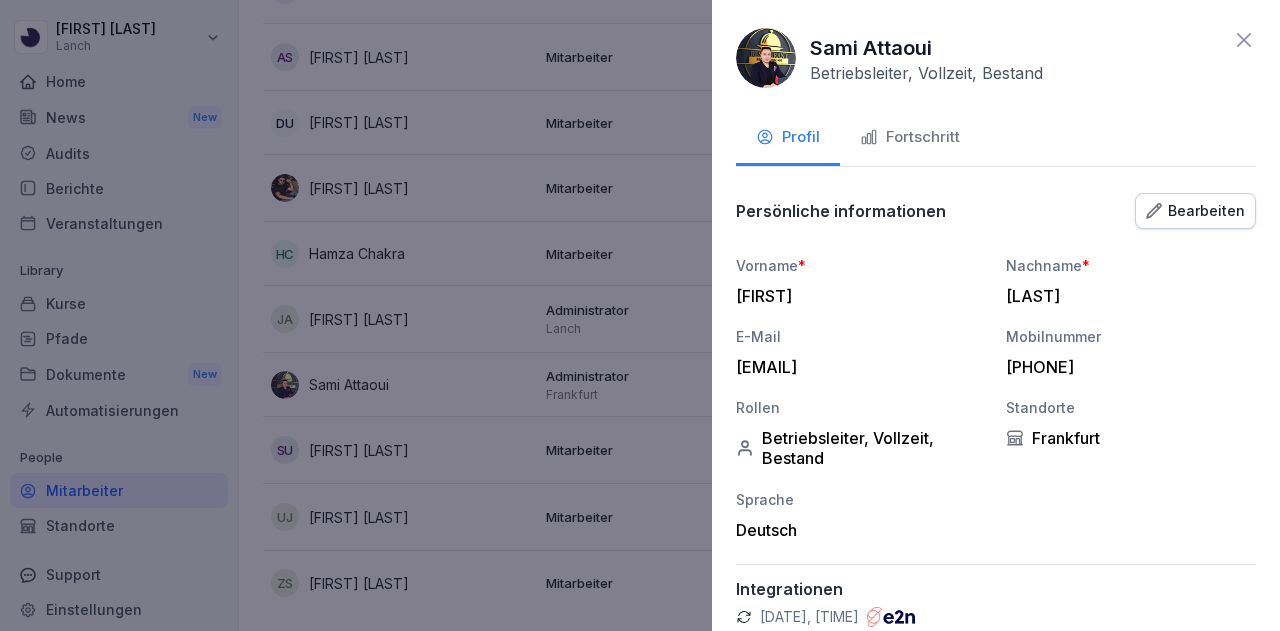 click on "[FIRST]" at bounding box center [856, 296] 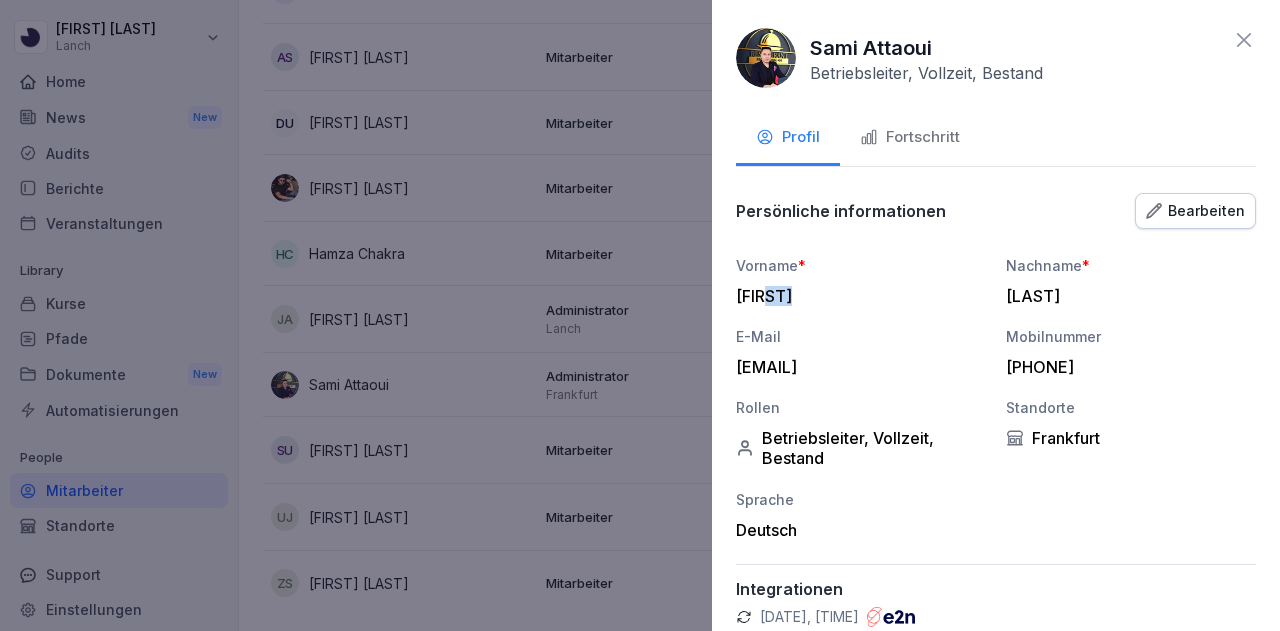 click on "[FIRST]" at bounding box center [856, 296] 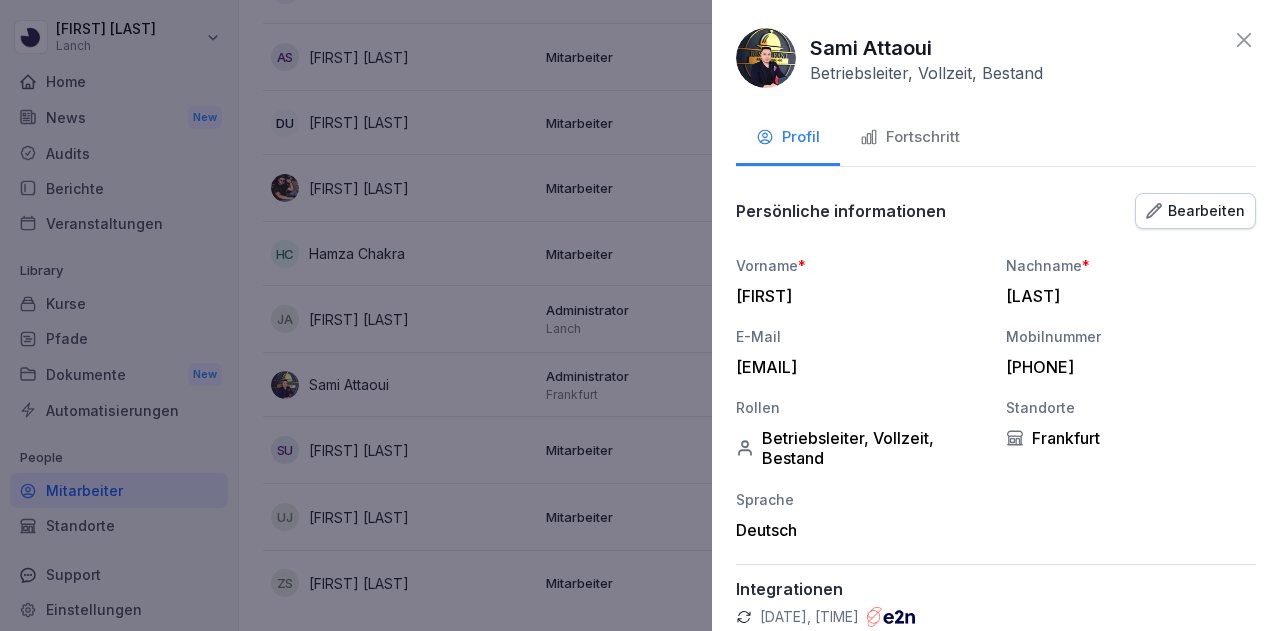 click on "[FIRST]" at bounding box center (856, 296) 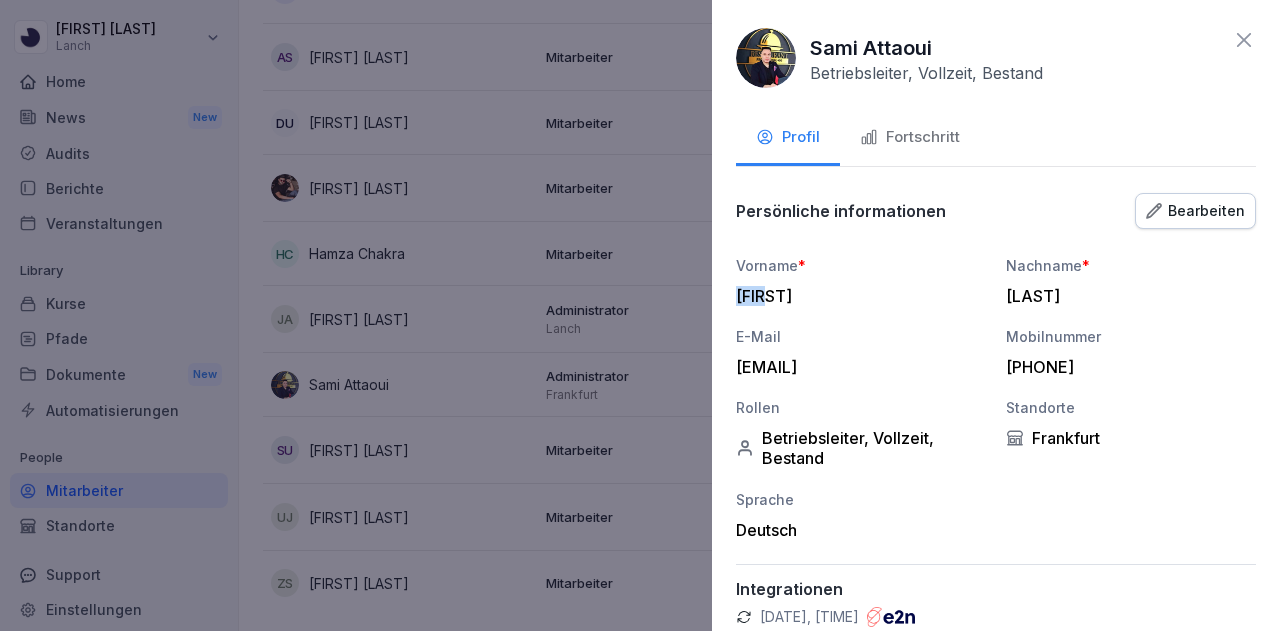 click on "[FIRST]" at bounding box center (856, 296) 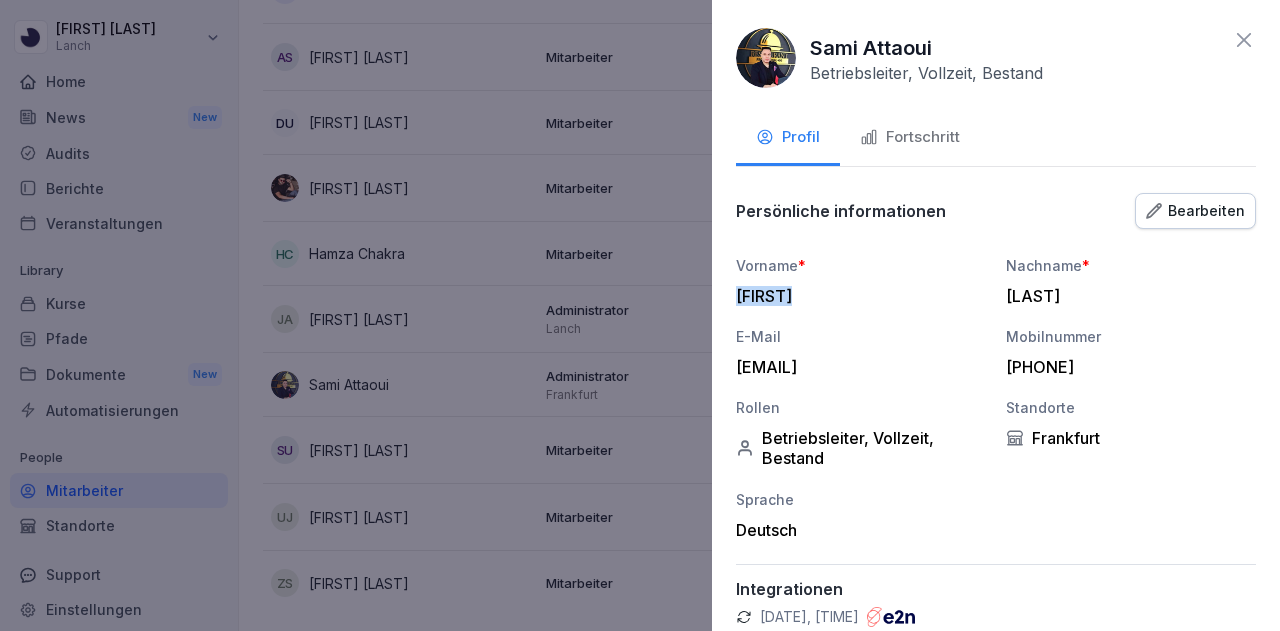 click on "[FIRST]" at bounding box center (856, 296) 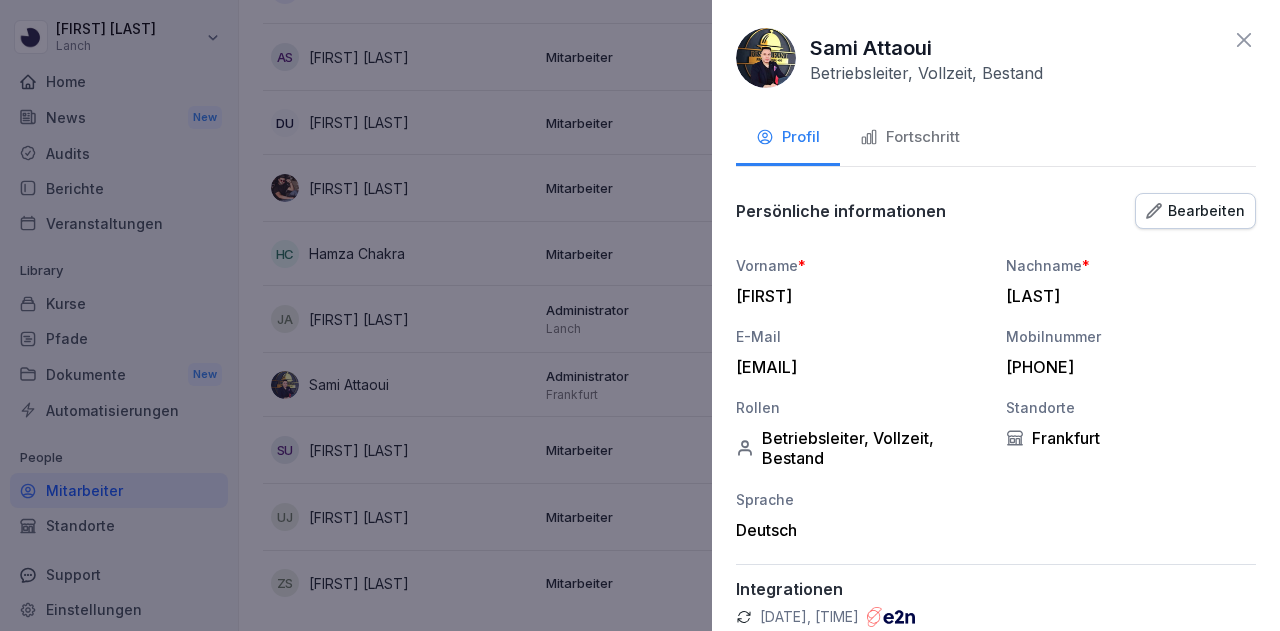 click on "[LAST]" at bounding box center (1126, 296) 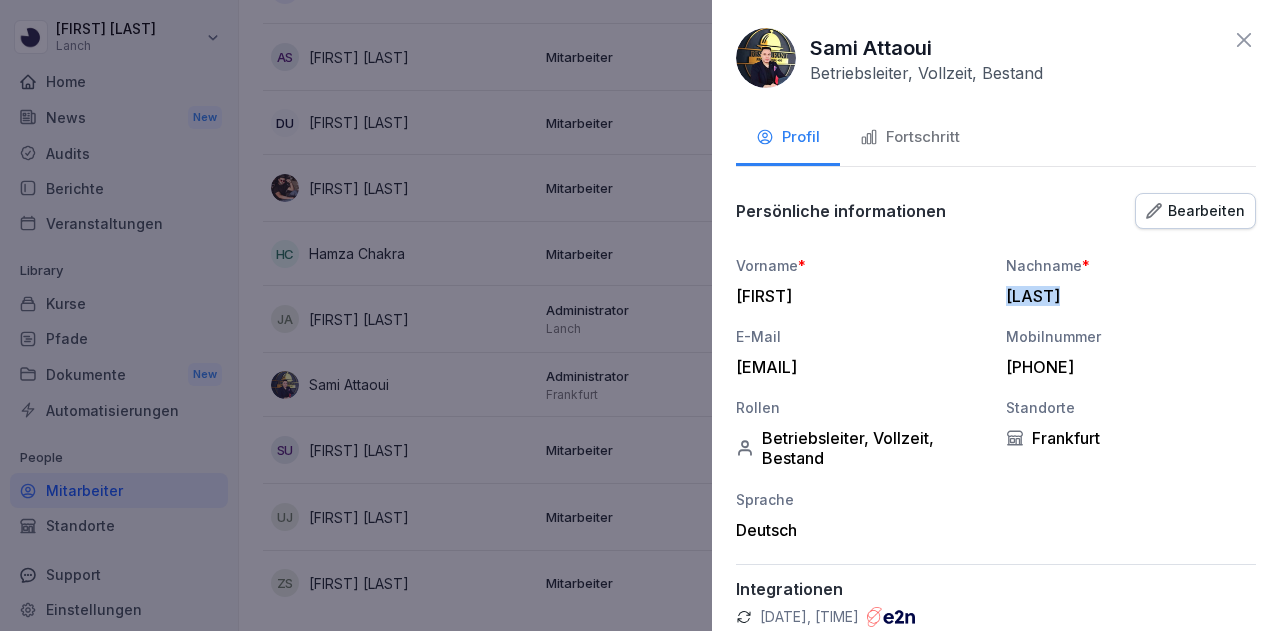 click on "[LAST]" at bounding box center [1126, 296] 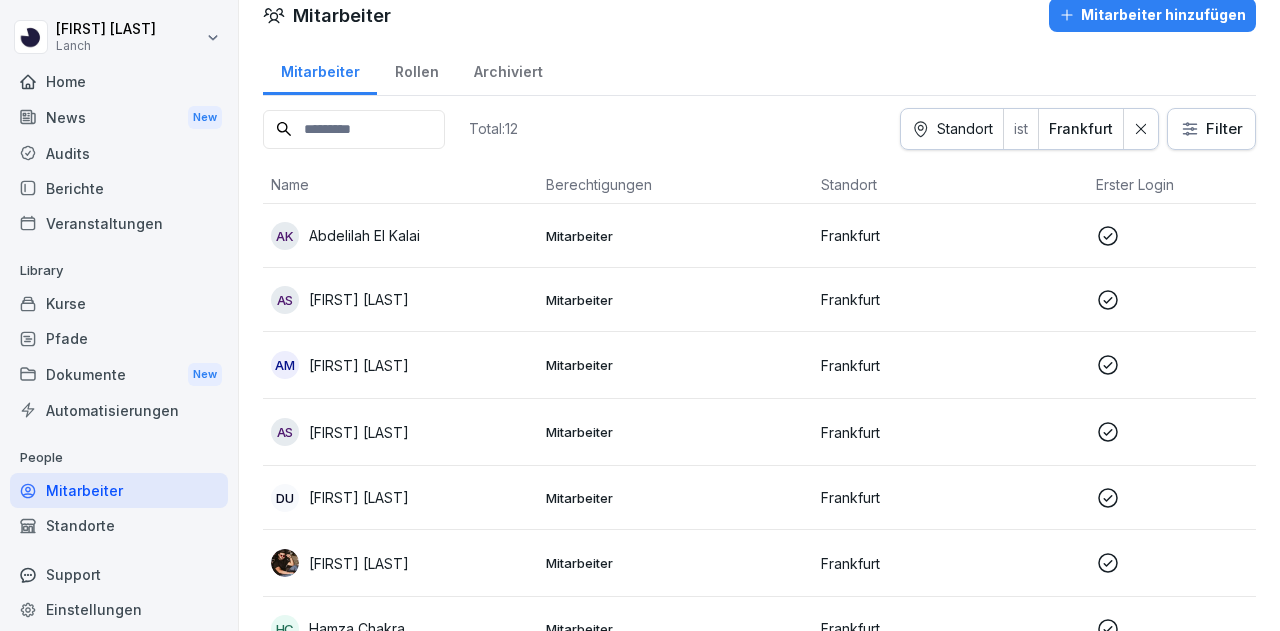 scroll, scrollTop: 0, scrollLeft: 0, axis: both 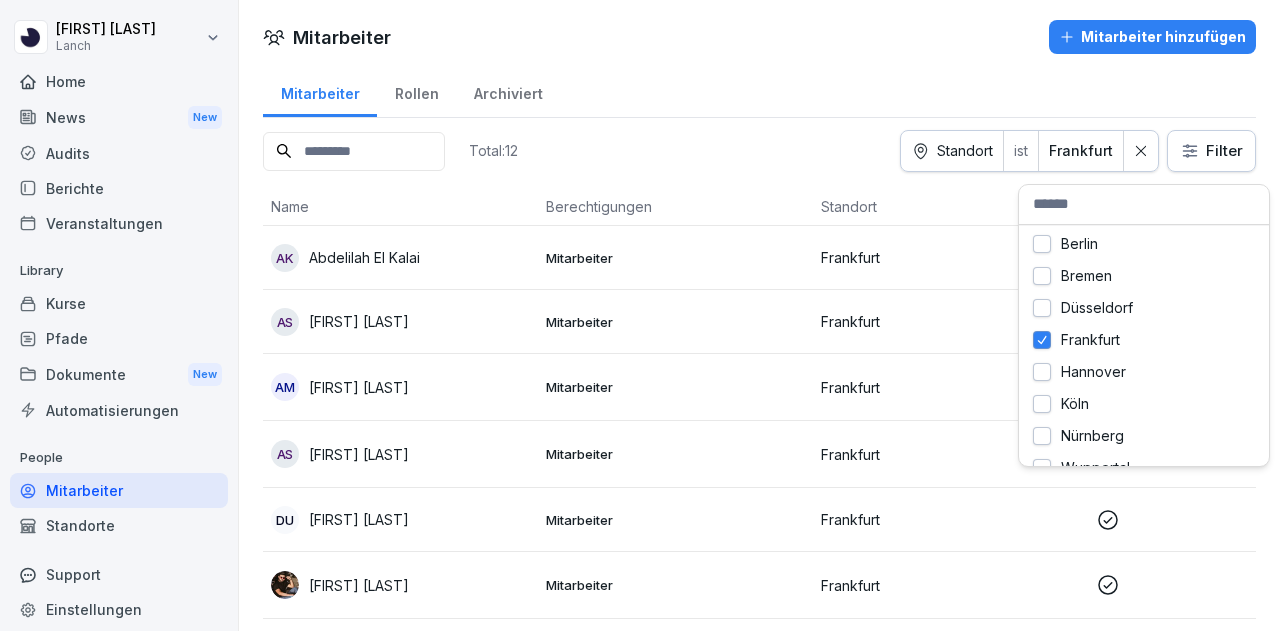 click on "[FIRST]   [LAST] Lanch Home News New Audits Berichte Veranstaltungen Library Kurse Pfade Dokumente New Automatisierungen People Mitarbeiter Standorte Support Einstellungen Mitarbeiter Mitarbeiter hinzufügen Mitarbeiter Rollen Archiviert Total:  12 Standort ist [CITY] Filter Name Berechtigungen Standort Erster Login Rolle AK [FIRST] [LAST] Mitarbeiter [CITY] Management, Vollzeit, Bestand AS [FIRST] [LAST] Mitarbeiter [CITY] Werkstudent, Küchenmitarbeiter AM [FIRST] [LAST] Mitarbeiter [CITY] Management, Vollzeit, Bestand AS [FIRST] [LAST] Mitarbeiter [CITY] Mini-Job, Küchenmitarbeiter, Bestand DU [FIRST] [LAST] Mitarbeiter [CITY] Küchenmitarbeiter, Bestand [FIRST] [LAST] Mitarbeiter [CITY] Teilzeit, Küchenmitarbeiter, Bestand HC [FIRST] [LAST] Mitarbeiter [CITY] Mini-Job, Küchenmitarbeiter JA [FIRST] [LAST] [LAST] Administrator Lanch   [CITY], [CITY], [CITY], [CITY], [CITY], [CITY], [CITY] [FIRST] [LAST] Administrator [CITY]   [CITY] Vollzeit, Bestand, Betriebsleiter SU" at bounding box center [640, 315] 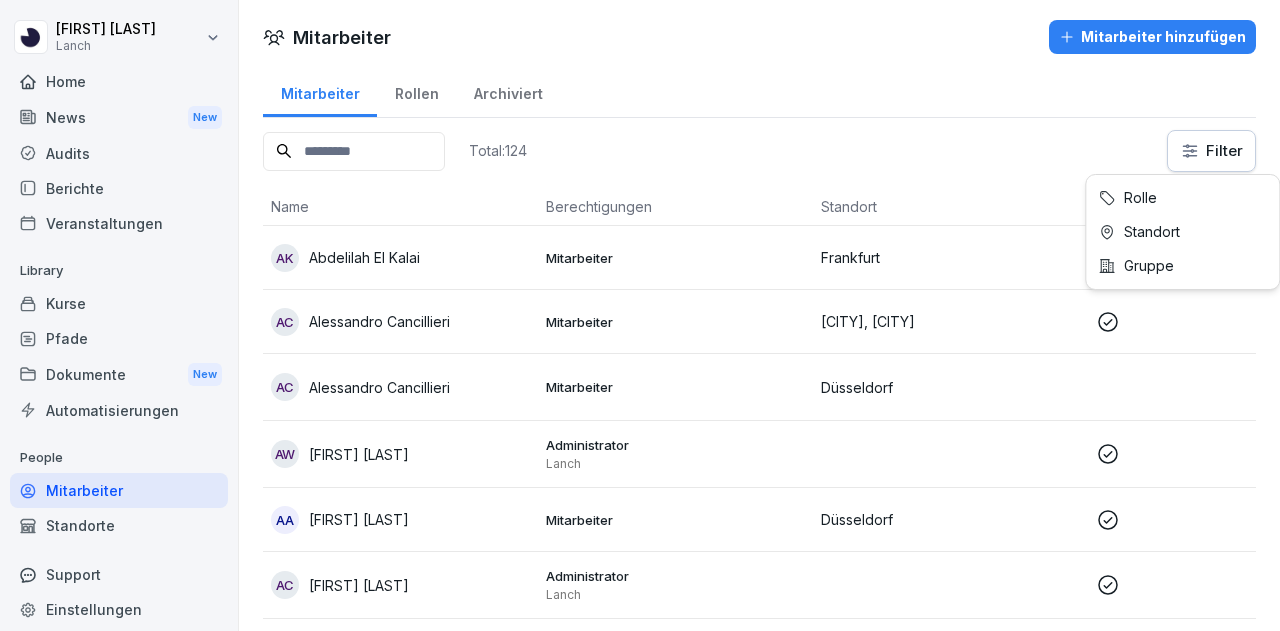 click on "[FIRST]   [LAST] Lanch Home News New Audits Berichte Veranstaltungen Library Kurse Pfade Dokumente New Automatisierungen People Mitarbeiter Standorte Support Einstellungen Mitarbeiter Mitarbeiter hinzufügen Mitarbeiter Rollen Archiviert Total:  124 Filter Name Berechtigungen Standort Erster Login Rolle AK [FIRST] [LAST] Mitarbeiter [CITY] Vollzeit, Management, Bestand AC [FIRST] [LAST] Mitarbeiter [CITY], [CITY] Bestand, Management AC [FIRST] [LAST] Mitarbeiter [CITY] Betriebsleiter AW [FIRST] [LAST] Administrator Lanch   Headquarter AA [FIRST] [LAST] Mitarbeiter [CITY] Küchenmitarbeiter, Vollzeit, Bestand AC [FIRST] [LAST] Administrator Lanch   Vollzeit, Operations - Delivery AS [FIRST] [LAST] Mitarbeiter [CITY] Mini-Job, Küchenmitarbeiter, Bestand AR [FIRST] [LAST] [FIRST] [LAST] Mitarbeiter [CITY] Bestand, Küchenmitarbeiter AE [FIRST] [LAST] Mitarbeiter [CITY] Küchenmitarbeiter, Vollzeit, Bestand AI [FIRST] [LAST] Administrator Lanch   Headquarter AH AS AK" at bounding box center (640, 315) 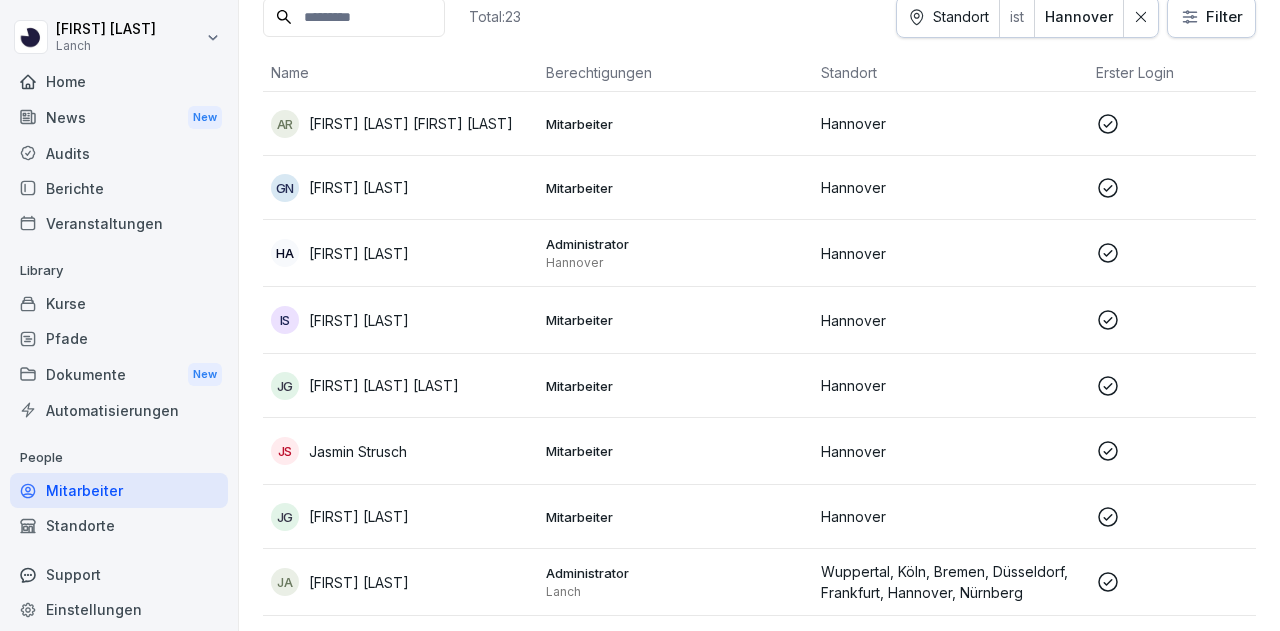 scroll, scrollTop: 135, scrollLeft: 0, axis: vertical 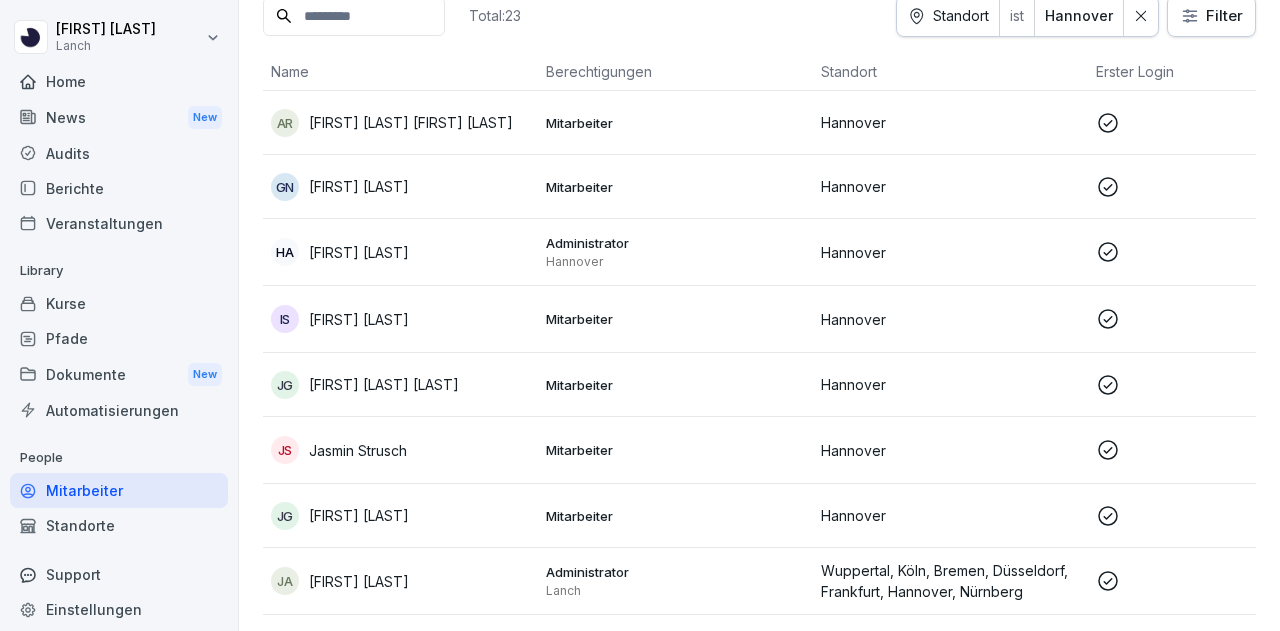 click on "HA [FIRST] [LAST]" at bounding box center (400, 252) 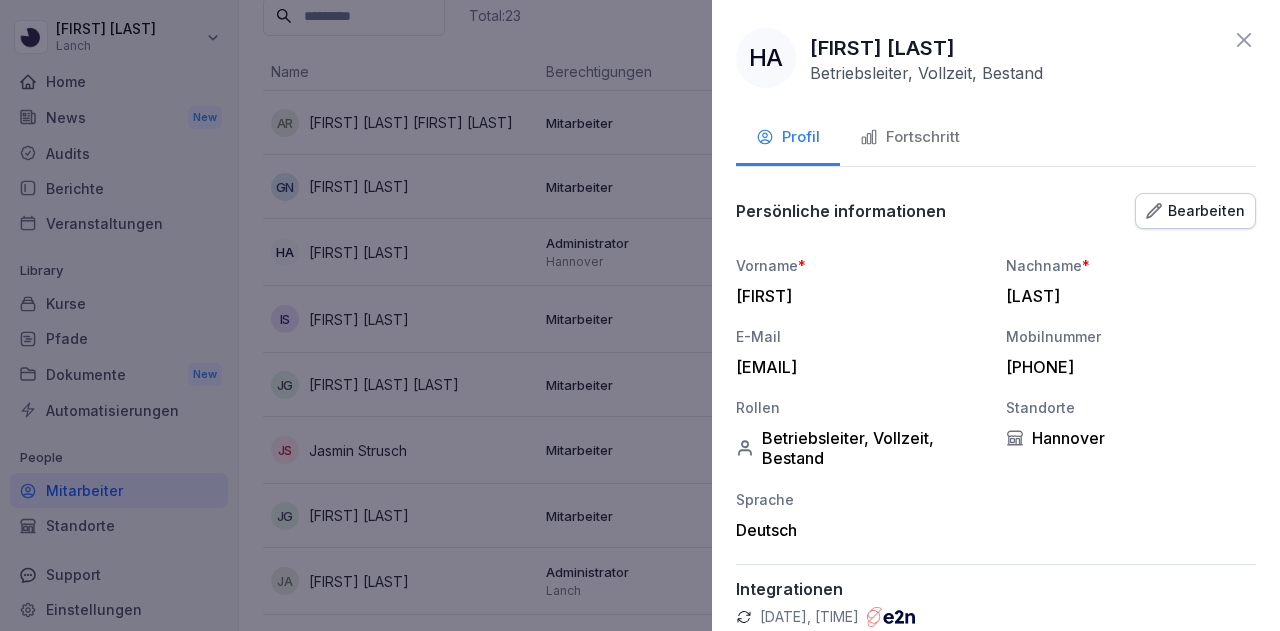 click on "[FIRST]" at bounding box center (856, 296) 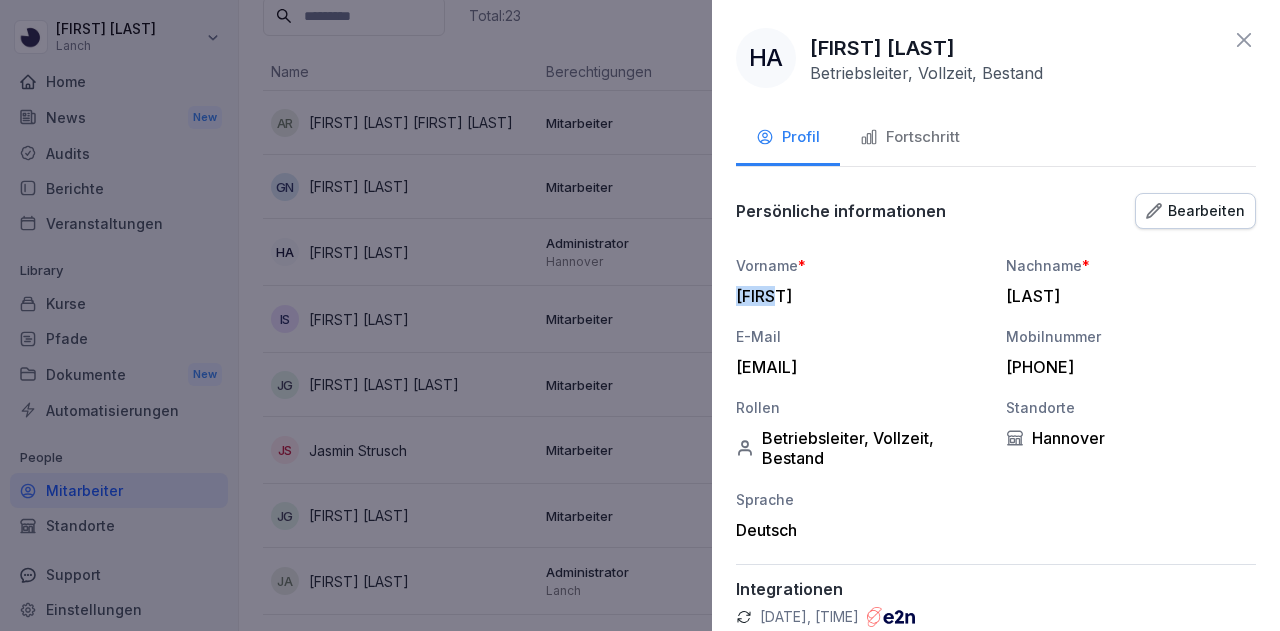 click on "[FIRST]" at bounding box center [856, 296] 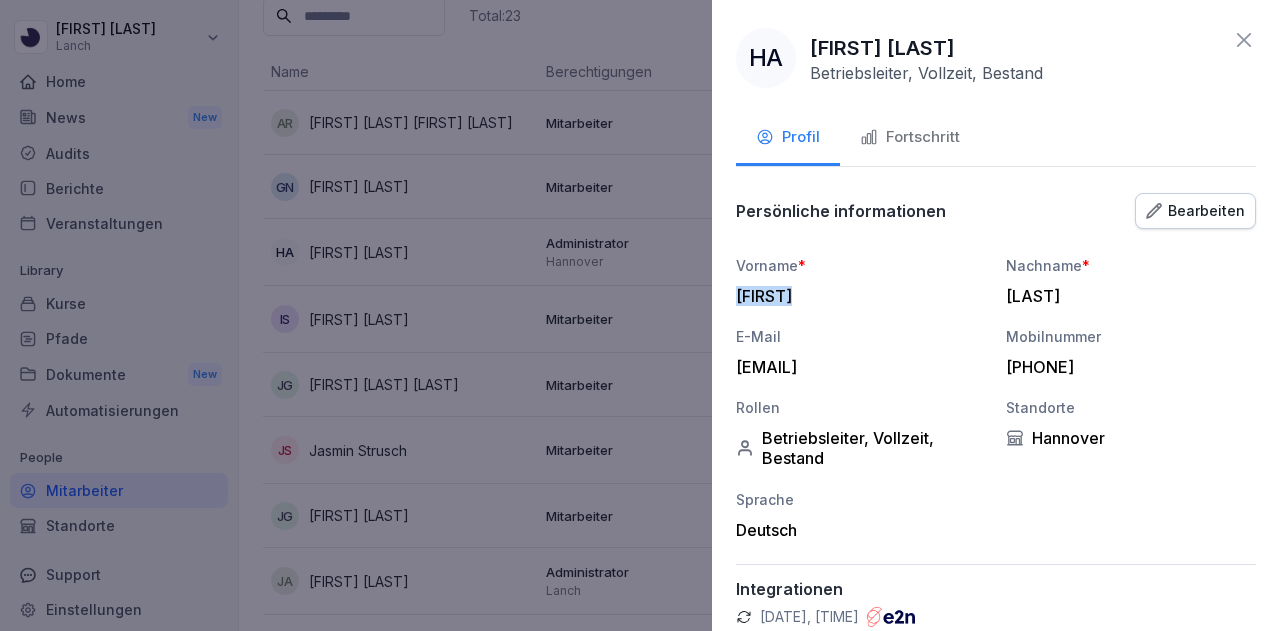click on "[FIRST]" at bounding box center (856, 296) 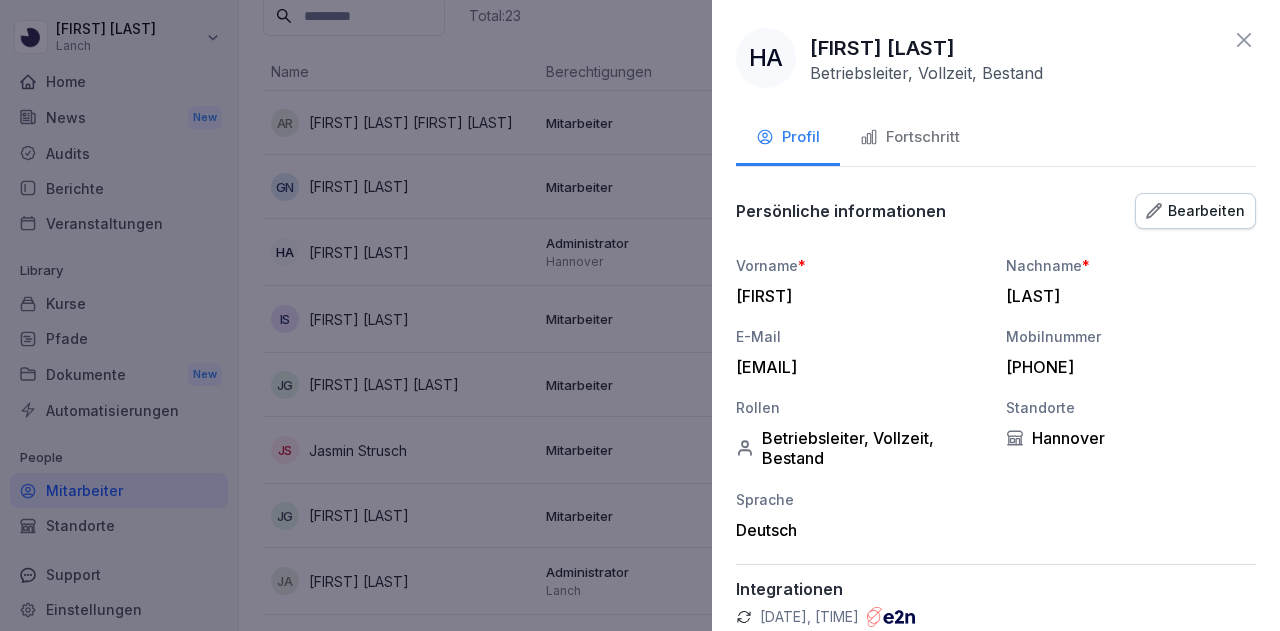 click on "[LAST]" at bounding box center (1126, 296) 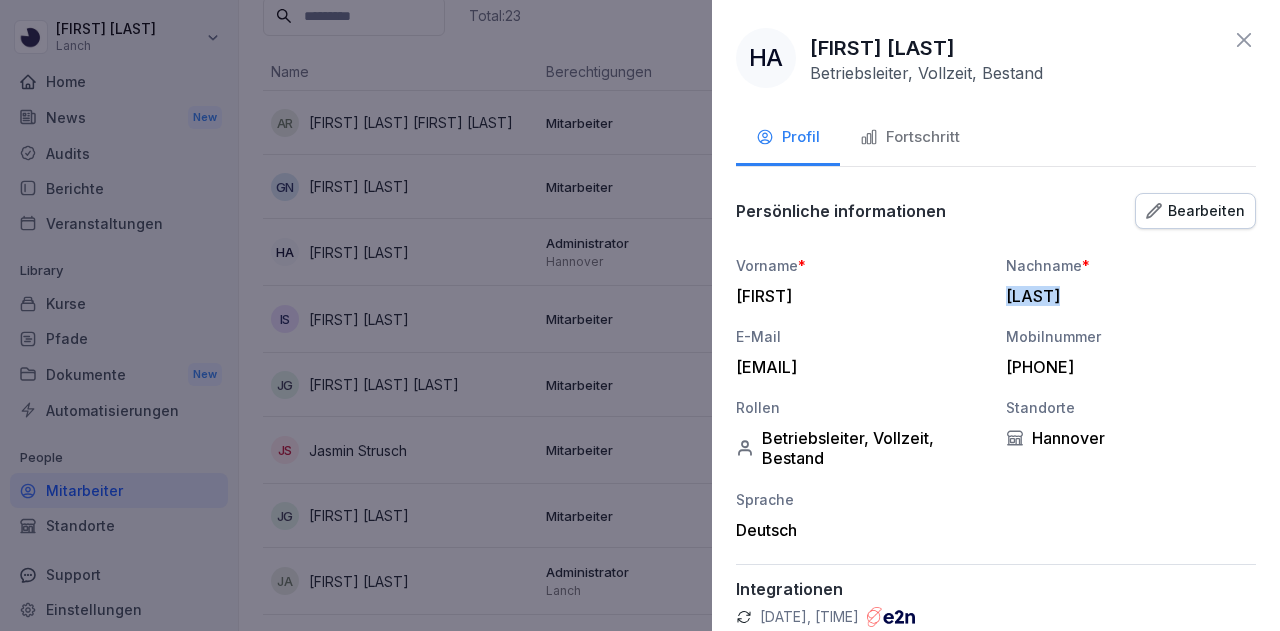 click on "[LAST]" at bounding box center [1126, 296] 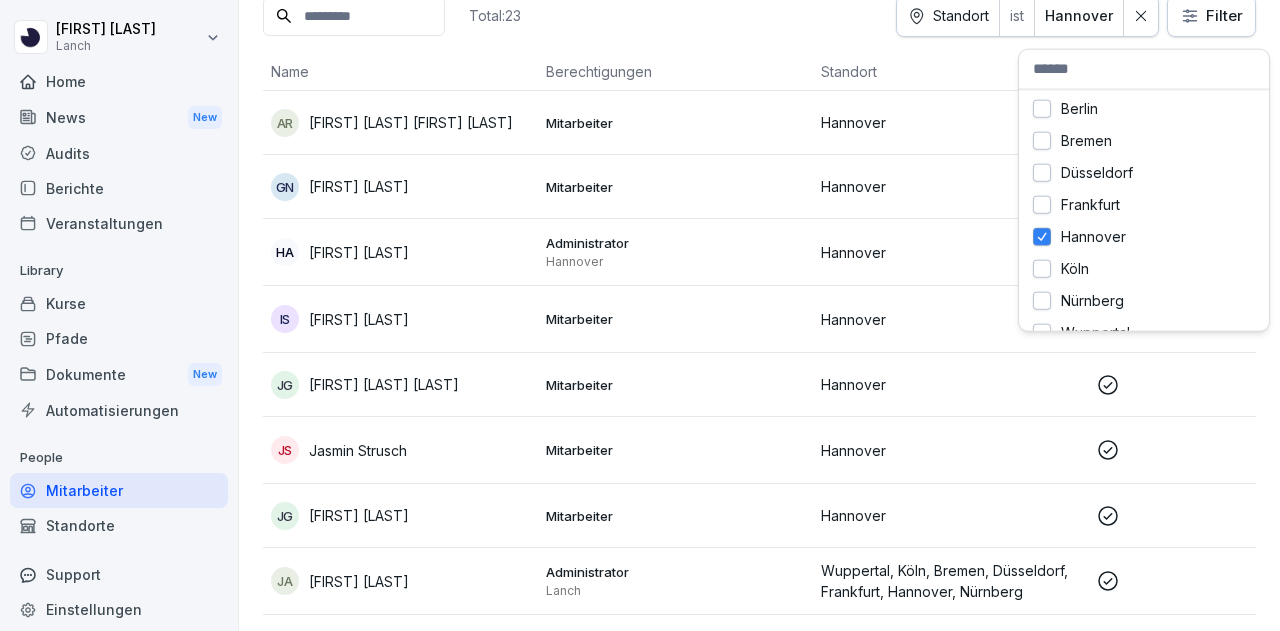 click on "[FIRST] [LAST] [FIRST] [LAST] Mitarbeiter [CITY] Bestand, Küchenmitarbeiter GN [FIRST] [LAST] Mitarbeiter [CITY] Mini-Job, Bestand, Küchenmitarbeiter HA [FIRST] [LAST] Administrator [CITY]   [CITY] Betriebsleiter, Vollzeit, Bestand IS [FIRST] [LAST] Mitarbeiter [CITY] Bestand, Küchenmitarbeiter, Vollzeit JG [FIRST] [LAST] [LAST] Mitarbeiter [CITY] Mini-Job, Küchenmitarbeiter JS [FIRST] [LAST] Mitarbeiter [CITY] Bestand, Teilzeit, Management JG [FIRST] [LAST] [LAST] Mitarbeiter [CITY] Mini-Job, Bestand, Küchenmitarbeiter JA [FIRST] [LAST] [LAST] Administrator Lanch   [CITY], [CITY], [CITY], [CITY], [CITY], [CITY], [CITY] KK [FIRST] [LAST] Mitarbeiter KH KG" at bounding box center [640, 315] 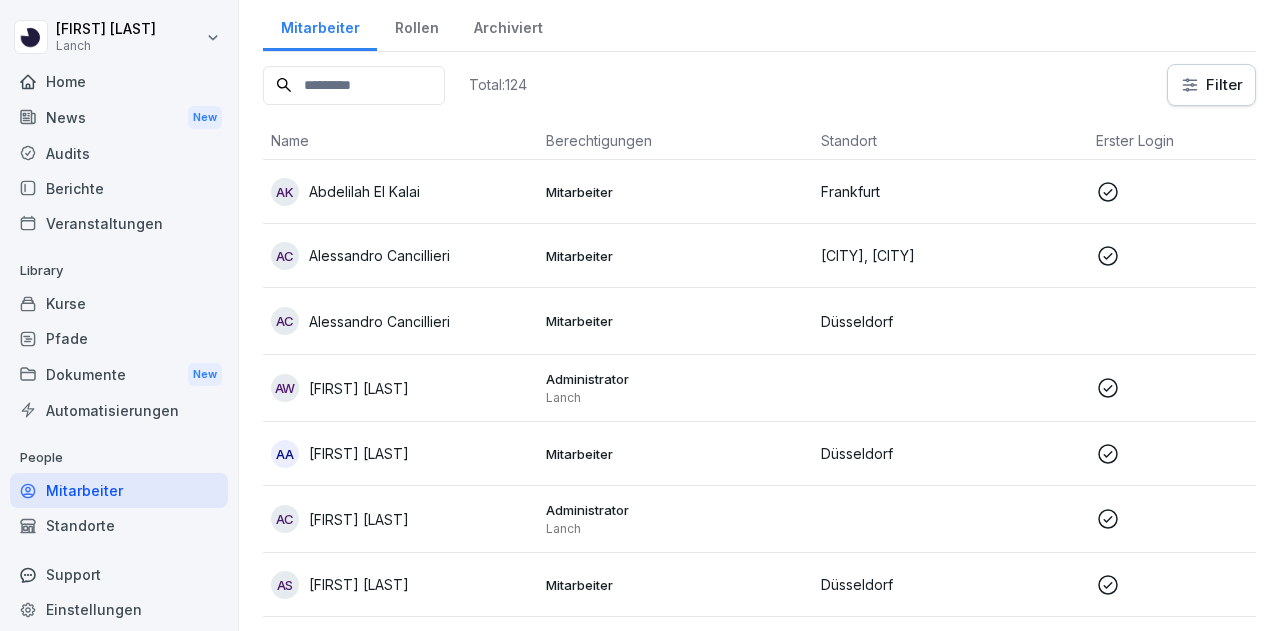scroll, scrollTop: 0, scrollLeft: 0, axis: both 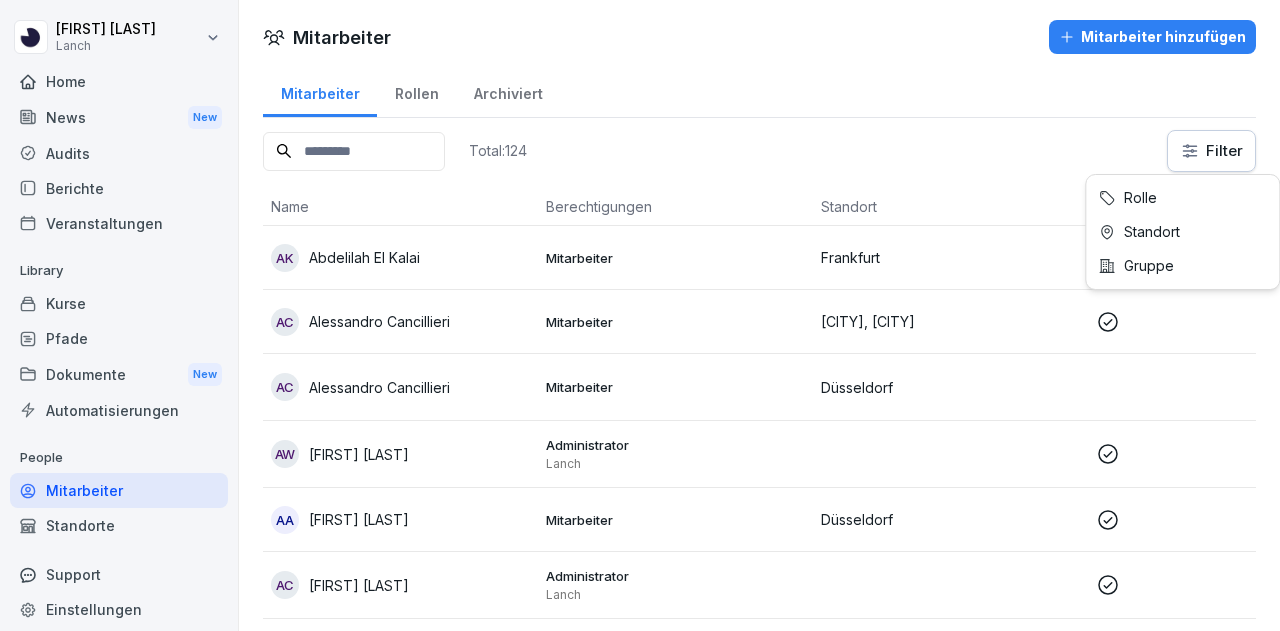 click on "[FIRST]   [LAST] Lanch Home News New Audits Berichte Veranstaltungen Library Kurse Pfade Dokumente New Automatisierungen People Mitarbeiter Standorte Support Einstellungen Mitarbeiter Mitarbeiter hinzufügen Mitarbeiter Rollen Archiviert Total:  124 Filter Name Berechtigungen Standort Erster Login Rolle AK [FIRST] [LAST] Mitarbeiter [CITY] Vollzeit, Management, Bestand AC [FIRST] [LAST] Mitarbeiter [CITY], [CITY] Bestand, Management AC [FIRST] [LAST] Mitarbeiter [CITY] Betriebsleiter AW [FIRST] [LAST] Administrator Lanch   Headquarter AA [FIRST] [LAST] Mitarbeiter [CITY] Küchenmitarbeiter, Vollzeit, Bestand AC [FIRST] [LAST] Administrator Lanch   Vollzeit, Operations - Delivery AS [FIRST] [LAST] Mitarbeiter [CITY] Mini-Job, Küchenmitarbeiter, Bestand AR [FIRST] [LAST] [FIRST] [LAST] Mitarbeiter [CITY] Bestand, Küchenmitarbeiter AE [FIRST] [LAST] Mitarbeiter [CITY] Küchenmitarbeiter, Vollzeit, Bestand AI [FIRST] [LAST] Administrator Lanch   Headquarter AH AS AK" at bounding box center (640, 315) 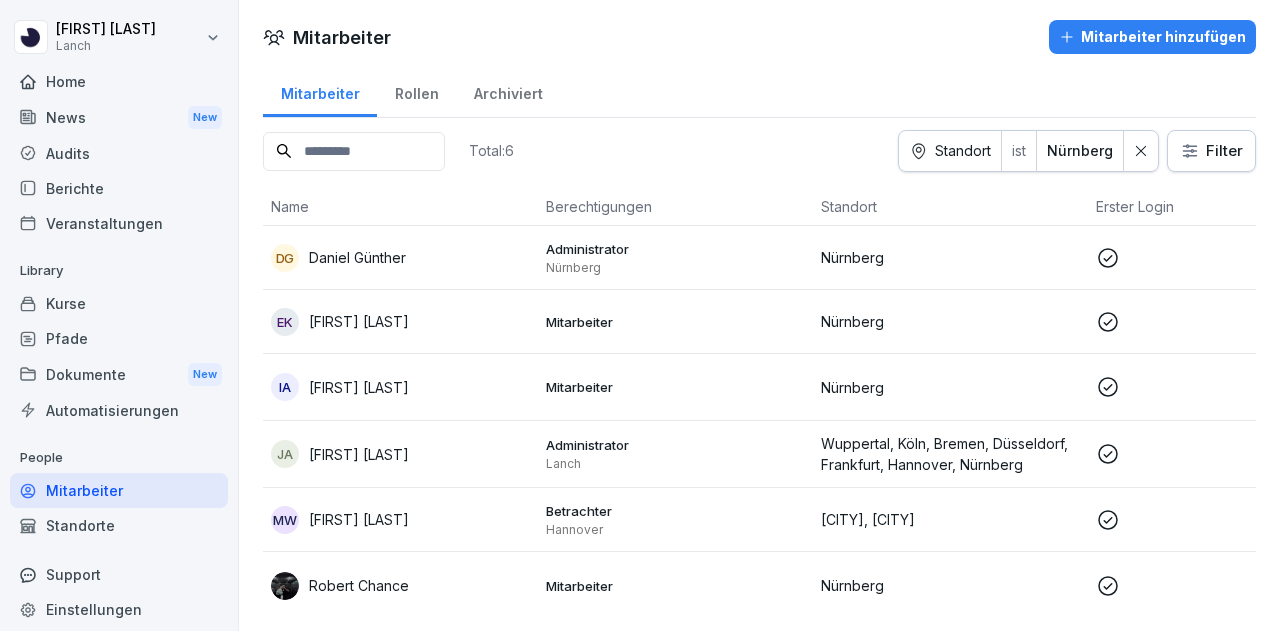 scroll, scrollTop: 32, scrollLeft: 0, axis: vertical 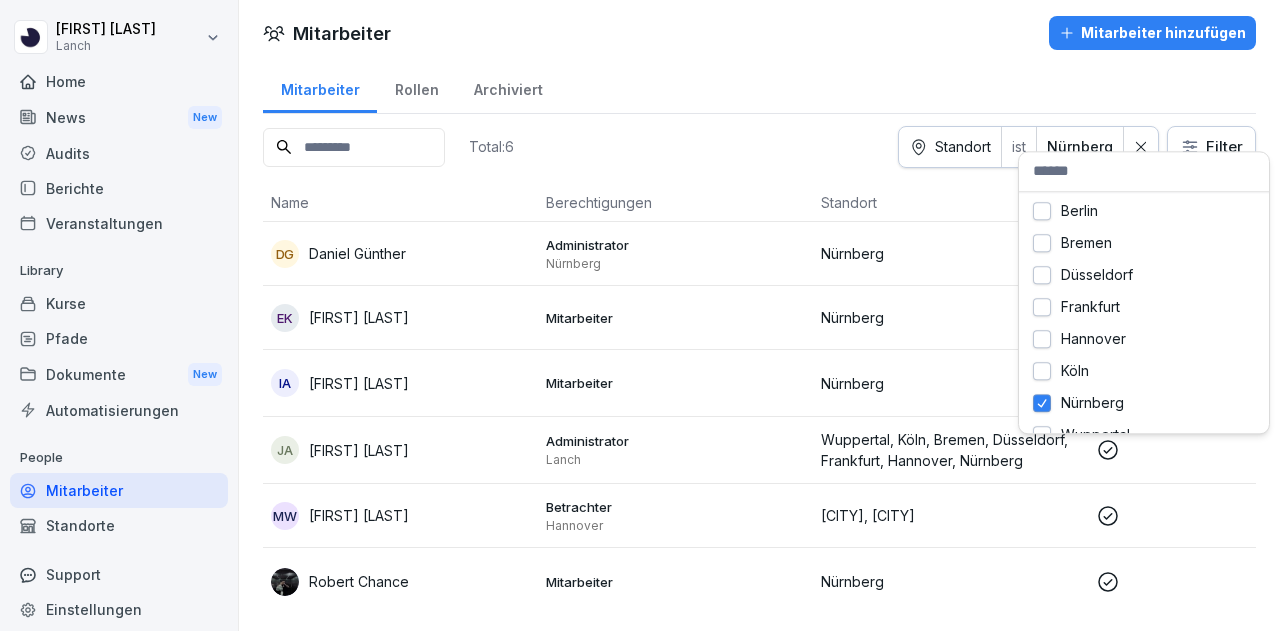 click on "[FIRST]   [LAST] Lanch Home News New Audits Berichte Veranstaltungen Library Kurse Pfade Dokumente New Automatisierungen People Mitarbeiter Standorte Support Einstellungen Mitarbeiter Mitarbeiter hinzufügen Mitarbeiter Rollen Archiviert Total:  6 Standort ist [CITY] Filter Name Berechtigungen Standort Erster Login Rolle DG [FIRST] [LAST] Administrator [CITY]   [CITY] Betriebsleiter EK [FIRST] [LAST] Mitarbeiter [CITY] Management, Bestand IA [FIRST] [LAST] Mitarbeiter [CITY] Management, Bestand JA [FIRST] [LAST] [LAST] Administrator Lanch   [CITY], [CITY], [CITY], [CITY], [CITY], [CITY], [CITY] MW [FIRST]   [LAST] Betrachter [CITY]   [CITY], [CITY] Betriebsleiter [FIRST] [LAST] Mitarbeiter [CITY] Management, Bestand [CITY] [CITY] [CITY] [CITY] [CITY] [CITY] [CITY]" at bounding box center (640, 315) 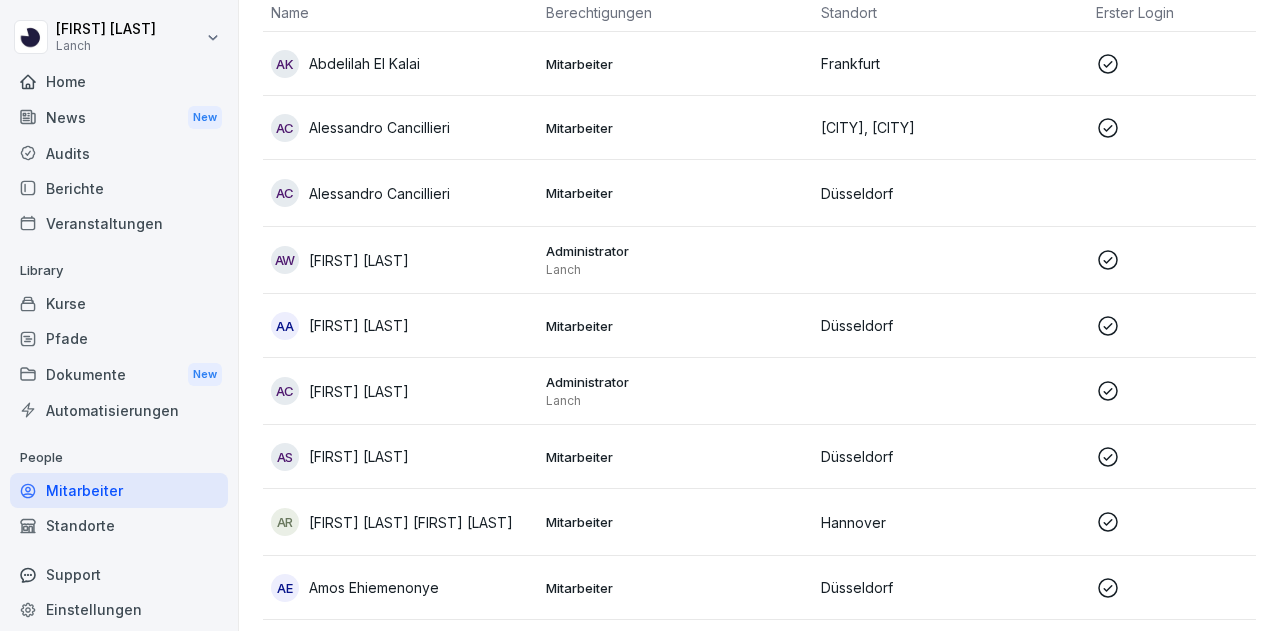 scroll, scrollTop: 0, scrollLeft: 0, axis: both 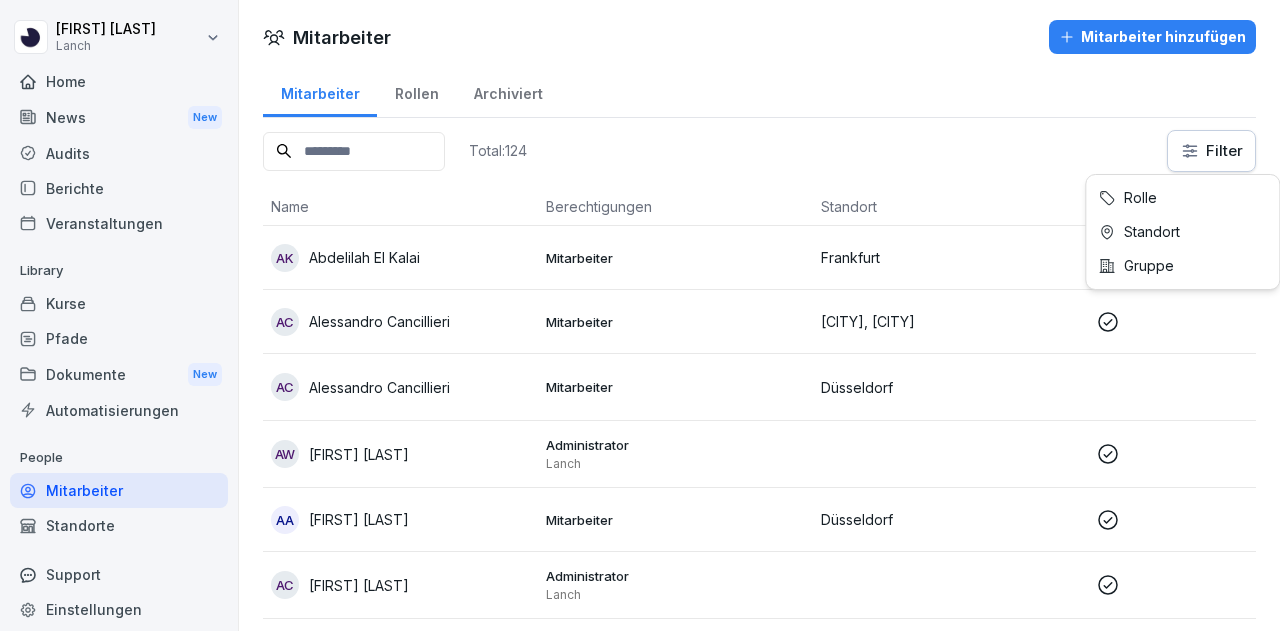 click on "[FIRST]   [LAST] Lanch Home News New Audits Berichte Veranstaltungen Library Kurse Pfade Dokumente New Automatisierungen People Mitarbeiter Standorte Support Einstellungen Mitarbeiter Mitarbeiter hinzufügen Mitarbeiter Rollen Archiviert Total:  124 Filter Name Berechtigungen Standort Erster Login Rolle AK [FIRST] [LAST] Mitarbeiter [CITY] Vollzeit, Management, Bestand AC [FIRST] [LAST] Mitarbeiter [CITY], [CITY] Bestand, Management AC [FIRST] [LAST] Mitarbeiter [CITY] Betriebsleiter AW [FIRST] [LAST] Administrator Lanch   Headquarter AA [FIRST] [LAST] Mitarbeiter [CITY] Küchenmitarbeiter, Vollzeit, Bestand AC [FIRST] [LAST] Administrator Lanch   Vollzeit, Operations - Delivery AS [FIRST] [LAST] Mitarbeiter [CITY] Mini-Job, Küchenmitarbeiter, Bestand AR [FIRST] [LAST] [FIRST] [LAST] Mitarbeiter [CITY] Bestand, Küchenmitarbeiter AE [FIRST] [LAST] Mitarbeiter [CITY] Küchenmitarbeiter, Vollzeit, Bestand AI [FIRST] [LAST] Administrator Lanch   Headquarter AH AS AK" at bounding box center [640, 315] 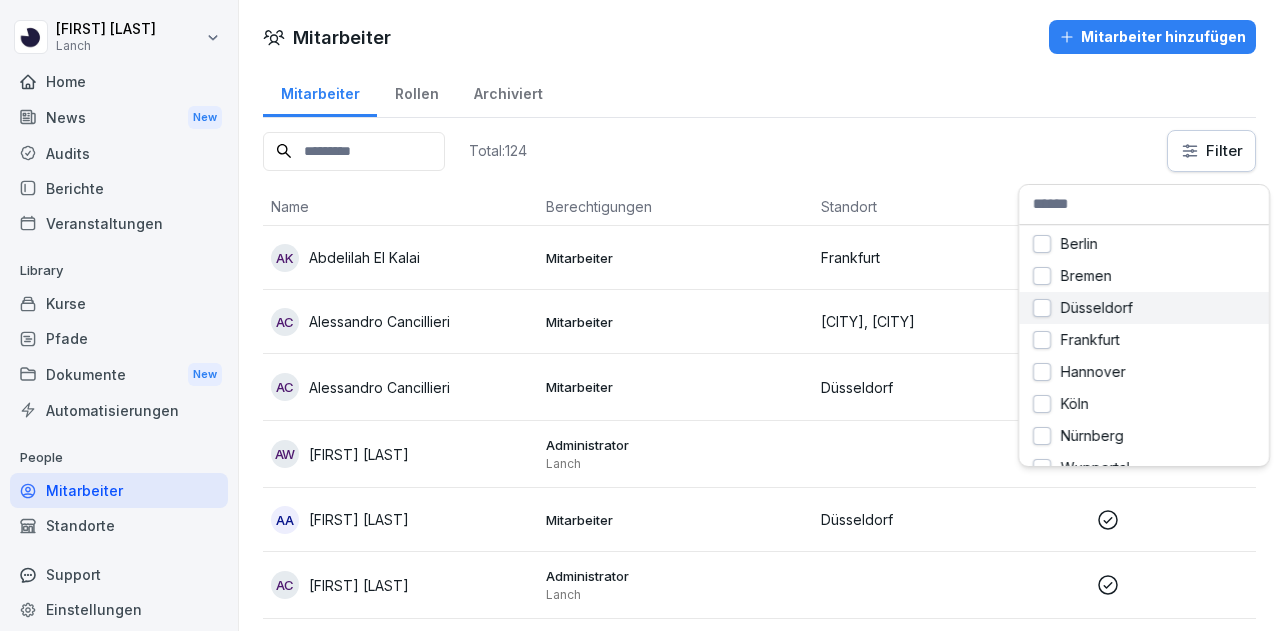 scroll, scrollTop: 18, scrollLeft: 0, axis: vertical 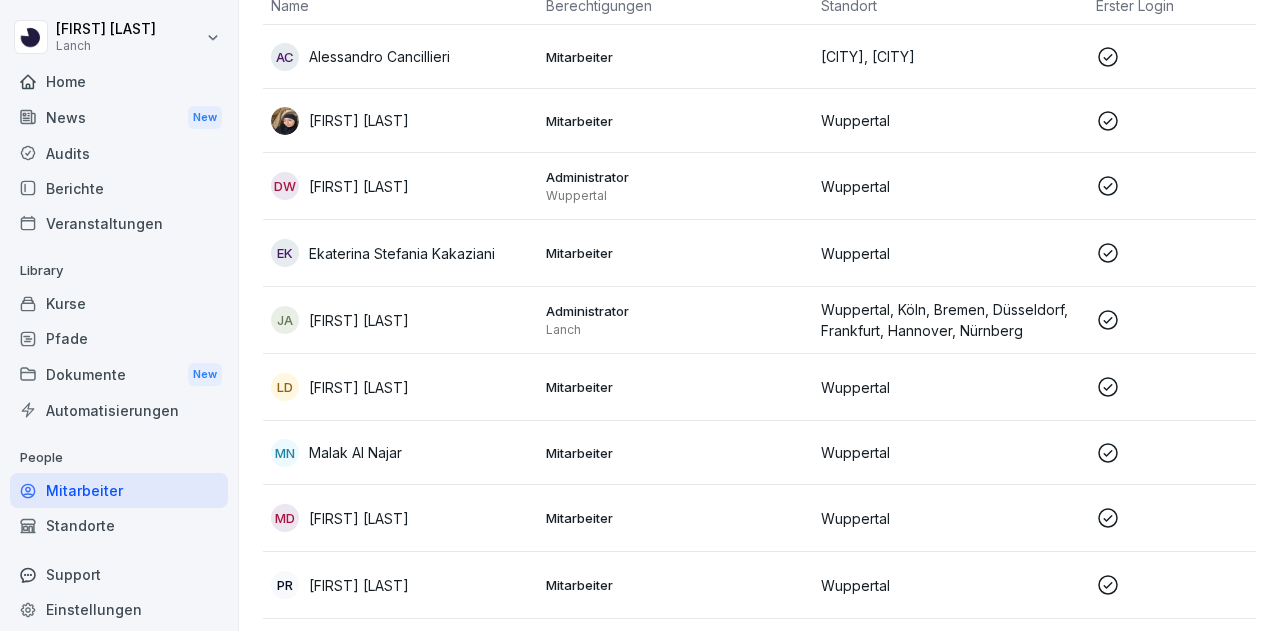 click on "[FIRST] [LAST]" at bounding box center (359, 186) 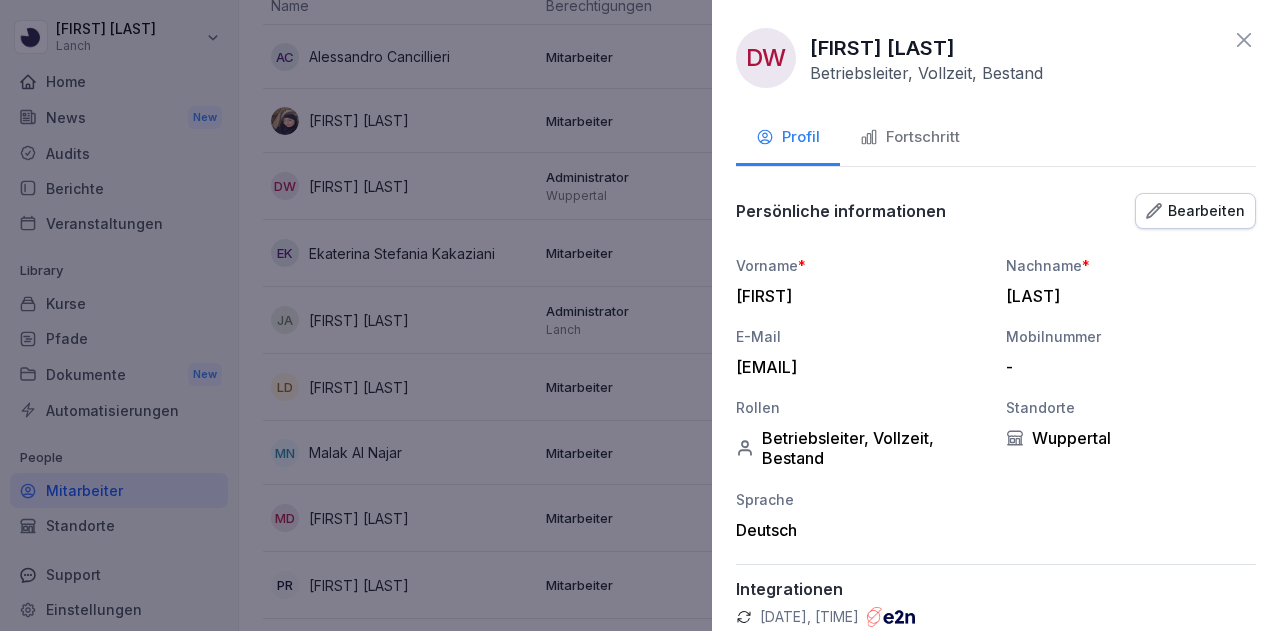 click on "[FIRST]" at bounding box center [856, 296] 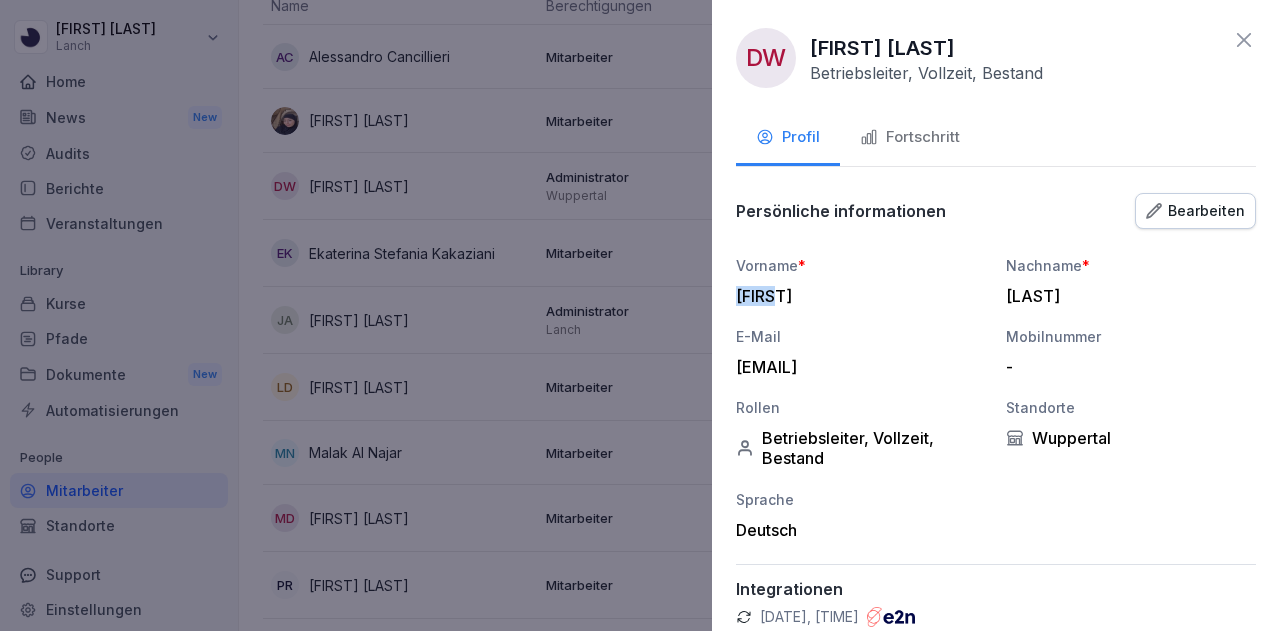 click on "[FIRST]" at bounding box center [856, 296] 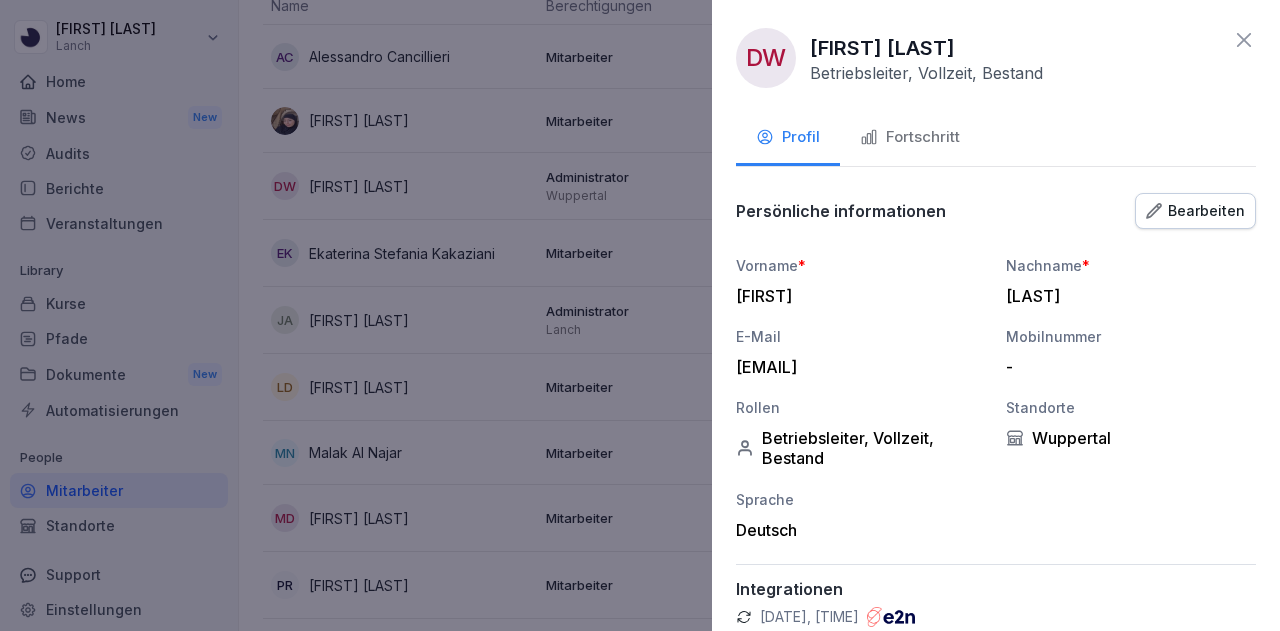 click on "[LAST]" at bounding box center (1126, 296) 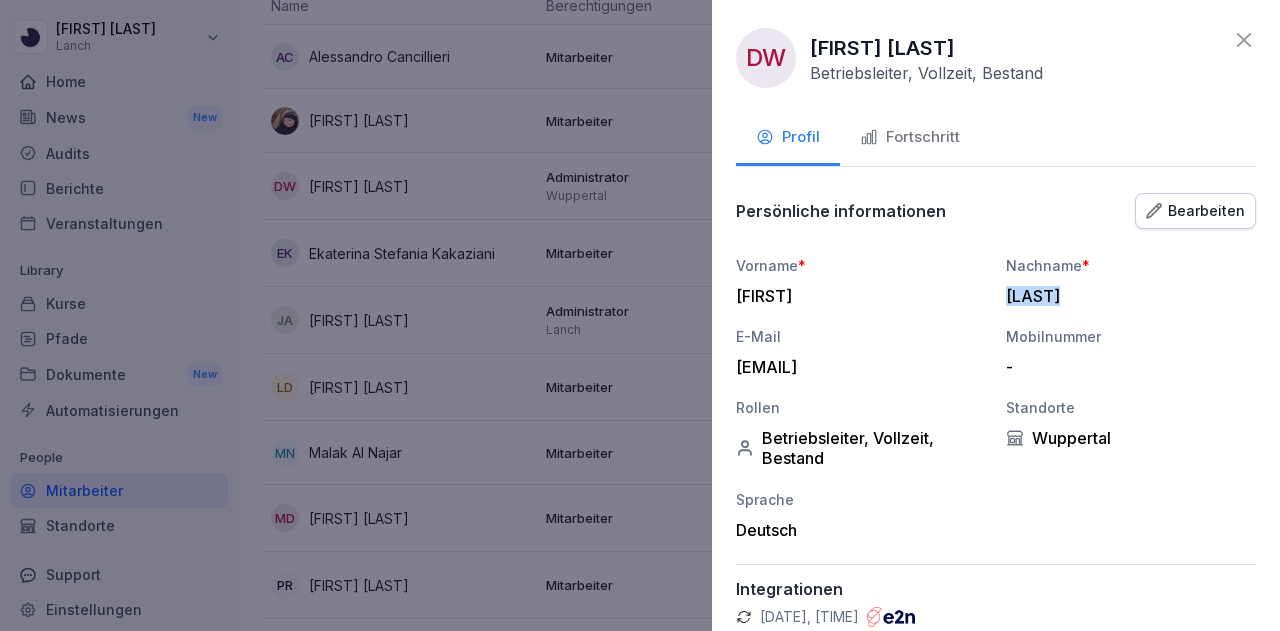 click on "[LAST]" at bounding box center [1126, 296] 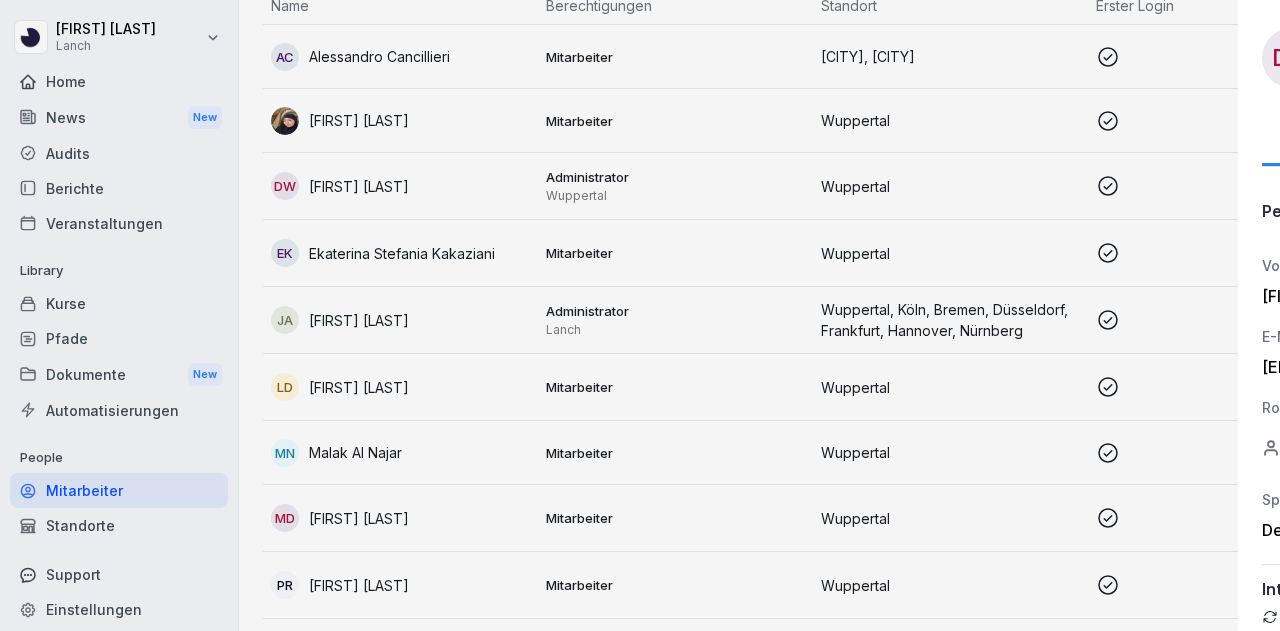 click at bounding box center [640, 315] 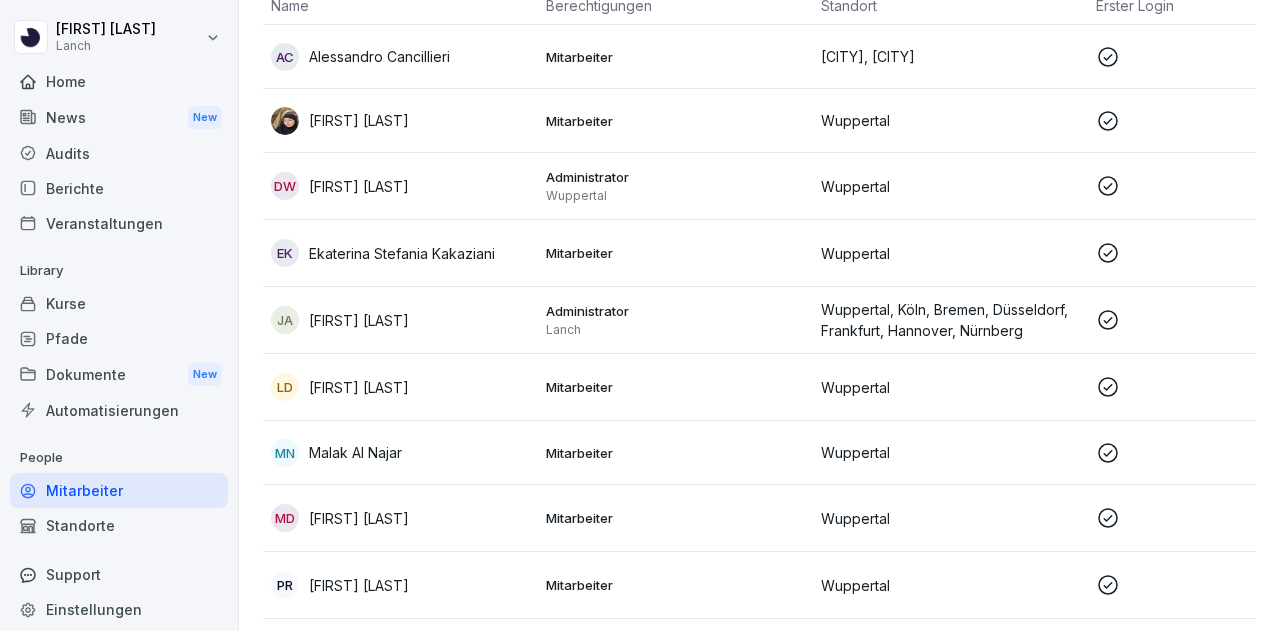 scroll, scrollTop: 0, scrollLeft: 0, axis: both 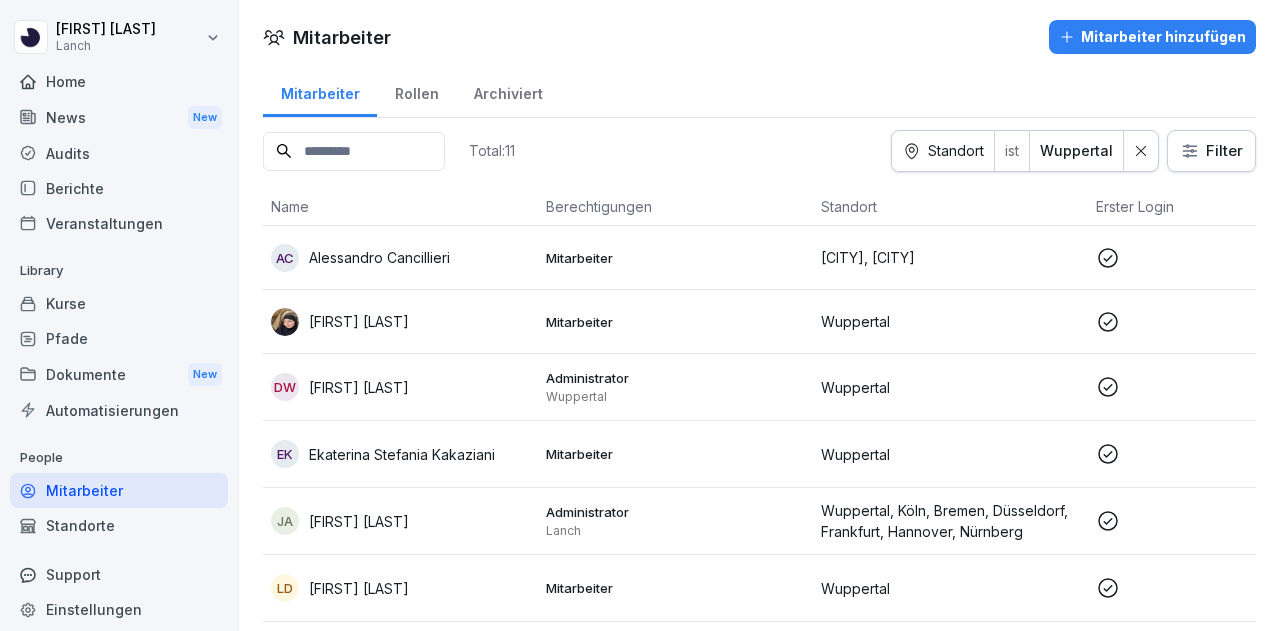 click on "[FIRST]   [LAST] Lanch Home News New Audits Berichte Veranstaltungen Library Kurse Pfade Dokumente New Automatisierungen People Mitarbeiter Standorte Support Einstellungen Mitarbeiter Mitarbeiter hinzufügen Mitarbeiter Rollen Archiviert Total:  11 Standort ist [CITY] Filter Name Berechtigungen Standort Erster Login Rolle AC [FIRST] [LAST] Mitarbeiter [CITY], [CITY] Management, Bestand AS [FIRST] [LAST] Mitarbeiter [CITY] Management, Vollzeit, Bestand DW [FIRST] [LAST] Administrator [CITY]   [CITY] Vollzeit, Bestand, Betriebsleiter EK [FIRST] [LAST] Mitarbeiter [CITY] Management, Teilzeit, Bestand JA [FIRST] [LAST] [LAST] Administrator Lanch   [CITY], [CITY], [CITY], [CITY], [CITY], [CITY], [CITY] LD [FIRST] [LAST] Mitarbeiter [CITY] Management MN [FIRST] [LAST] Mitarbeiter [CITY] Teilzeit, Küchenmitarbeiter, Bestand MD [FIRST] [LAST] Mitarbeiter [CITY] Mini-Job, Küchenmitarbeiter PR [FIRST] [LAST] Mitarbeiter [CITY] SZ Mitarbeiter [CITY]" at bounding box center [640, 315] 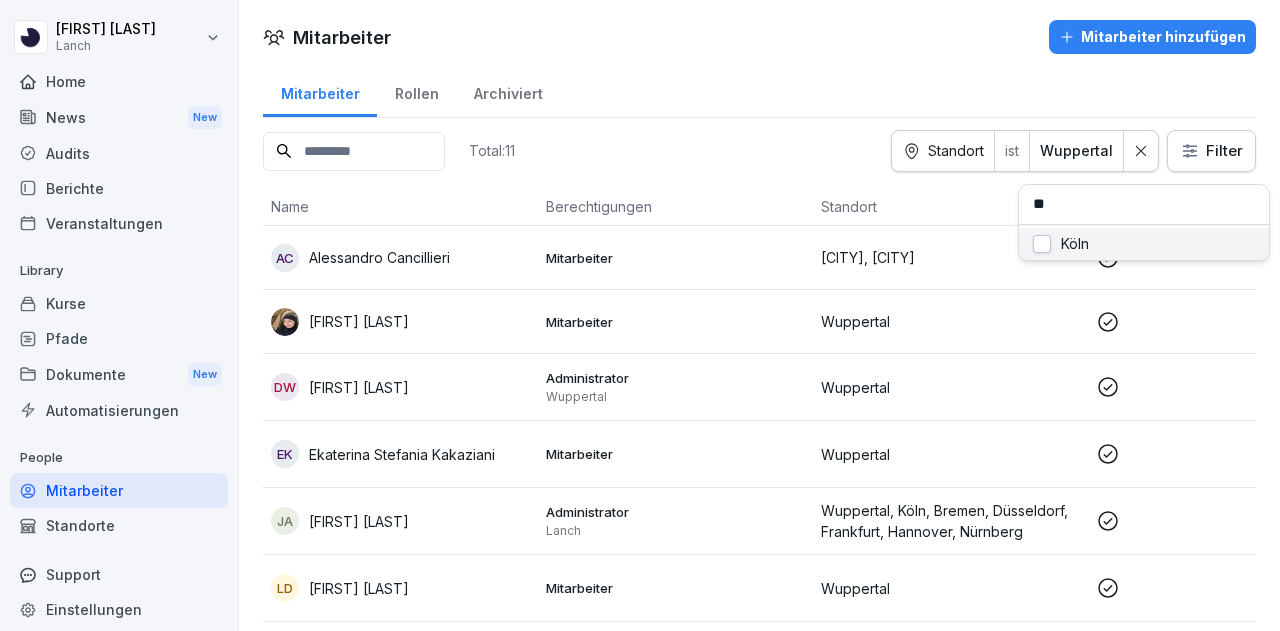 type on "***" 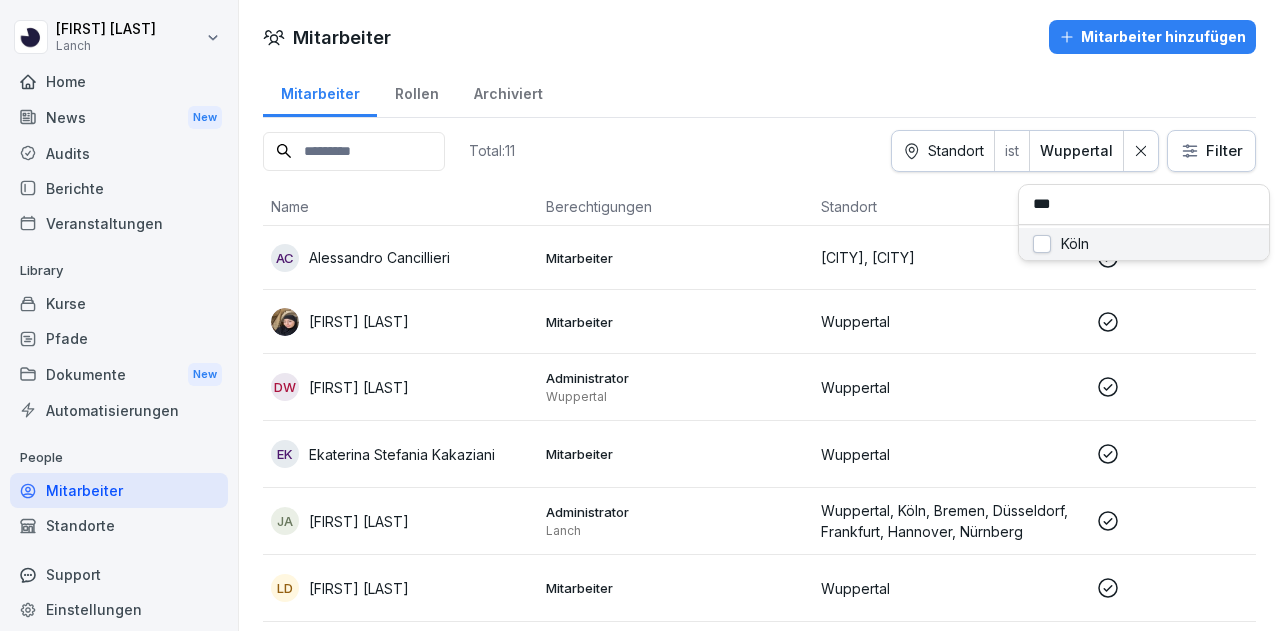type 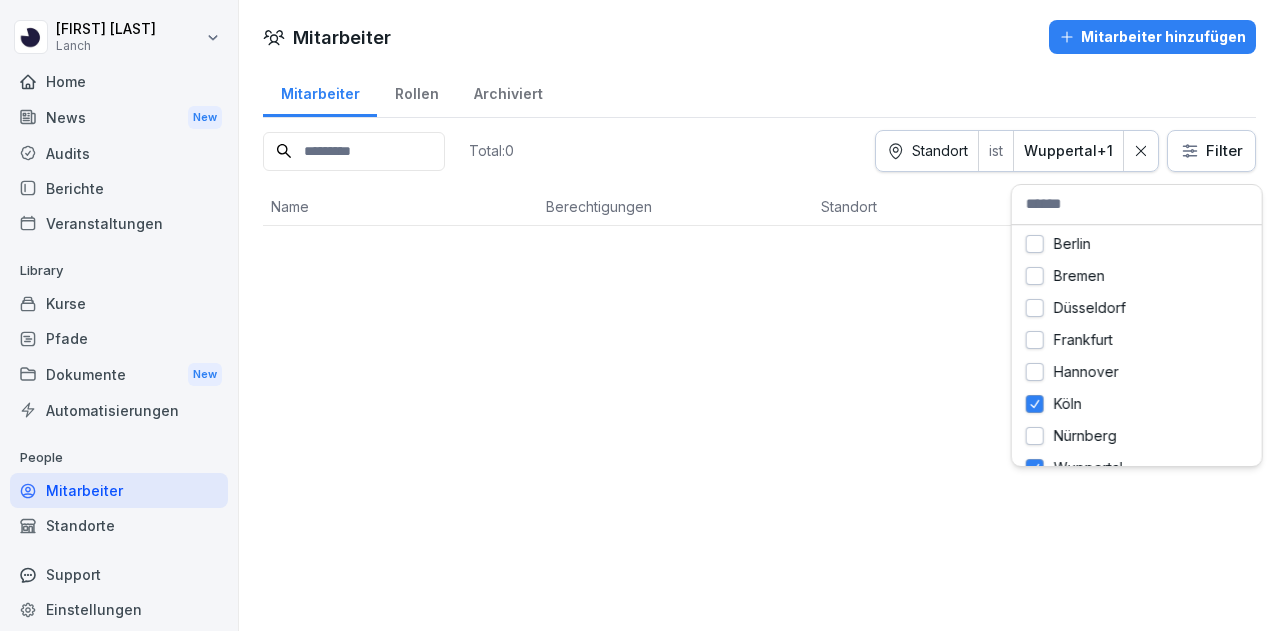click on "[CITY] [CITY] [CITY] [CITY] [CITY] [CITY] [CITY] [CITY]" at bounding box center [1137, 347] 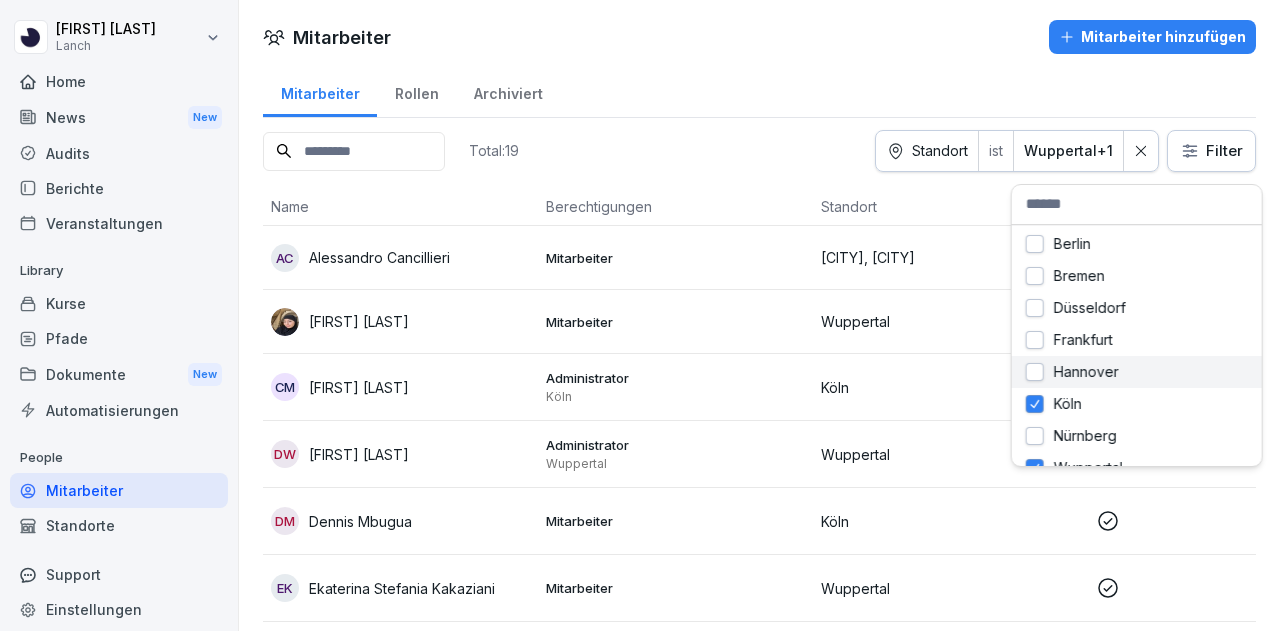 scroll, scrollTop: 18, scrollLeft: 0, axis: vertical 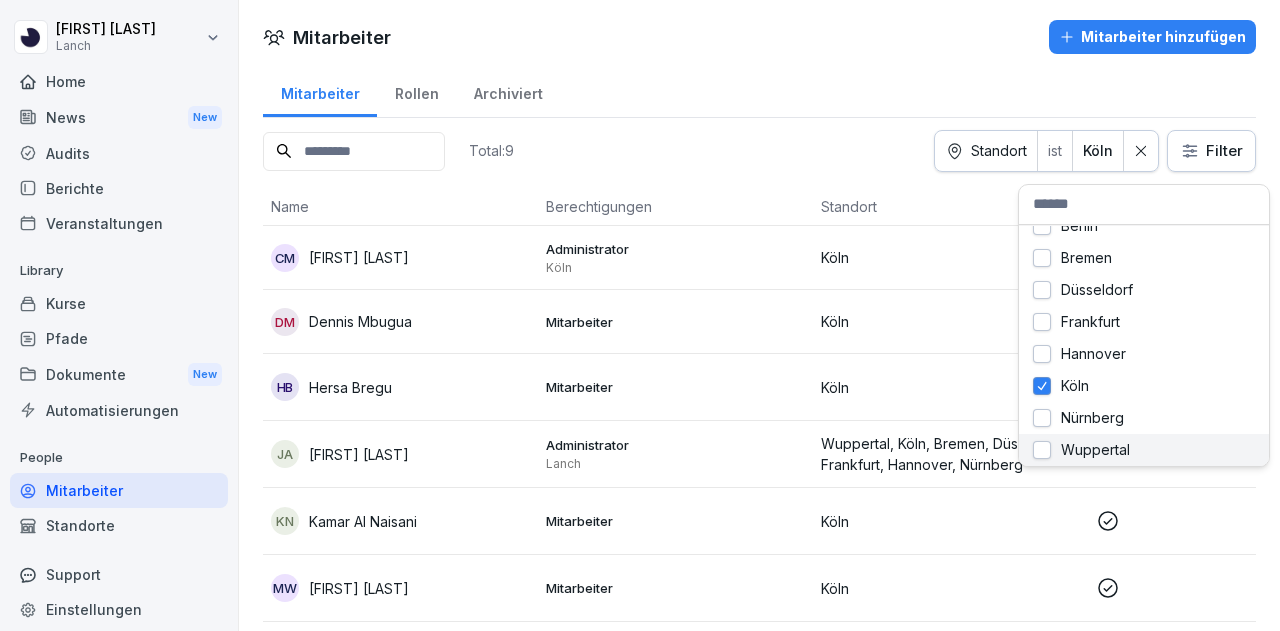 click at bounding box center [1042, 450] 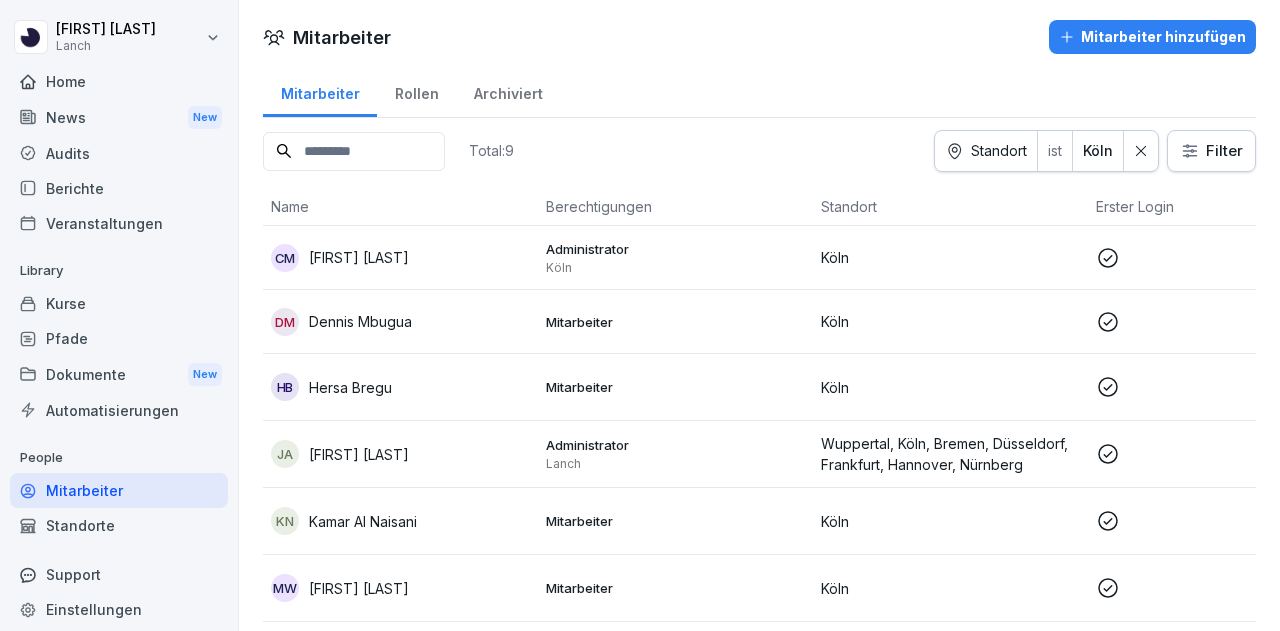 click on "Bestand, Teilzeit, Management Köln   Köln Vollzeit, Bestand, Betriebsleiter DM [FIRST] [LAST] Mitarbeiter Köln Management, Vollzeit HB [FIRST] [LAST] Mitarbeiter Köln Werkstudent, Küchenmitarbeiter, Bestand JA [FIRST] [LAST] Administrator Lanch   Wuppertal, Köln, Düsseldorf, Frankfurt, Hannover, Nürnberg KN [FIRST] [LAST] Mitarbeiter Köln Management, Vollzeit, Bestand MW [FIRST] [LAST] Mitarbeiter Köln Werkstudent, Küchenmitarbeiter, Bestand [FIRST] [LAST] Mitarbeiter Köln, Düsseldorf Management, Bestand SA [FIRST] [LAST] Mitarbeiter Köln Vollzeit, Küchenmitarbeiter, Bestand SN [FIRST] [LAST] Mitarbeiter Köln Management, Vollzeit" at bounding box center (640, 315) 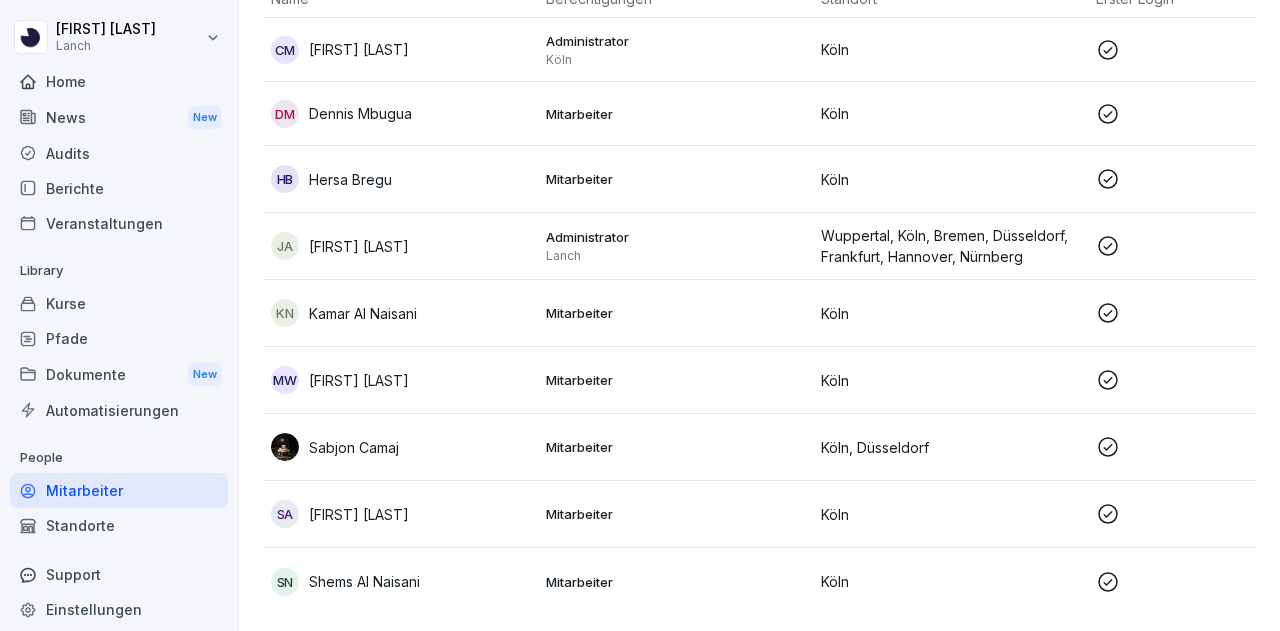 scroll, scrollTop: 236, scrollLeft: 0, axis: vertical 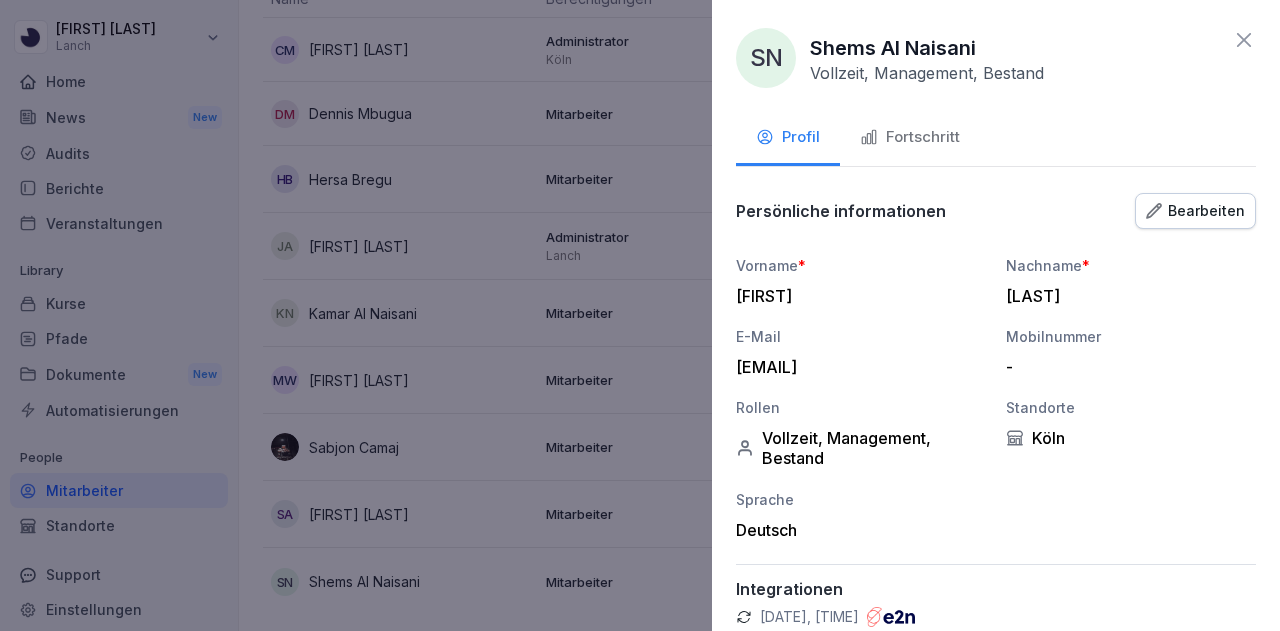 click on "[FIRST]" at bounding box center (856, 296) 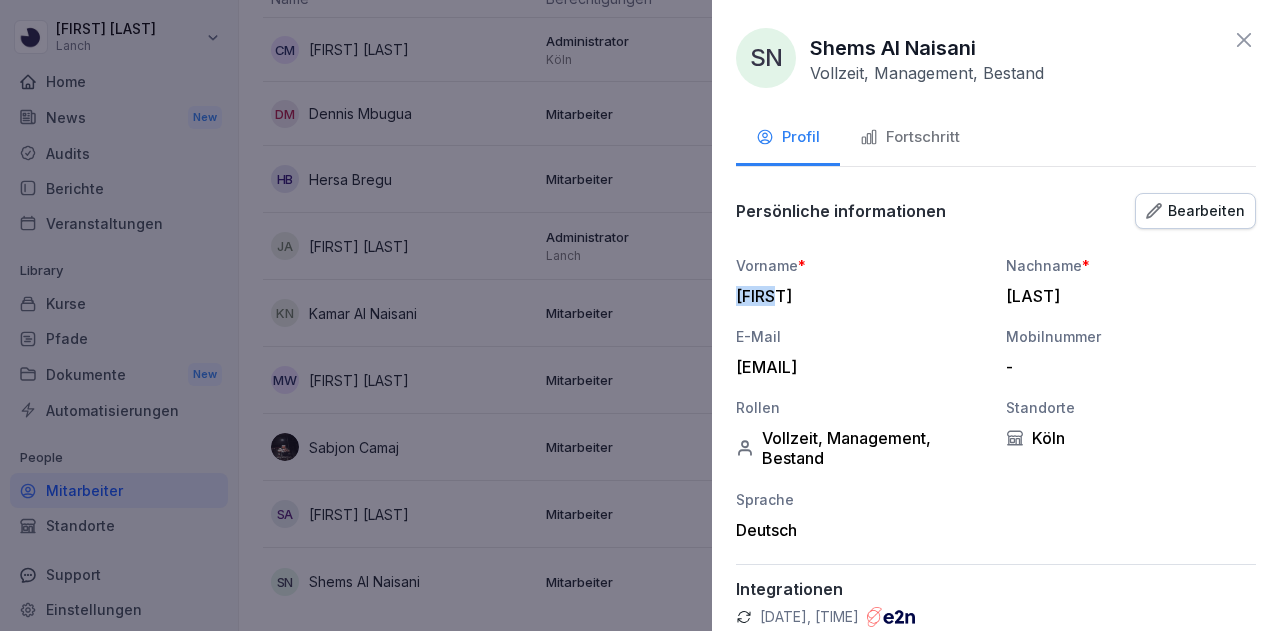 click on "[FIRST]" at bounding box center (856, 296) 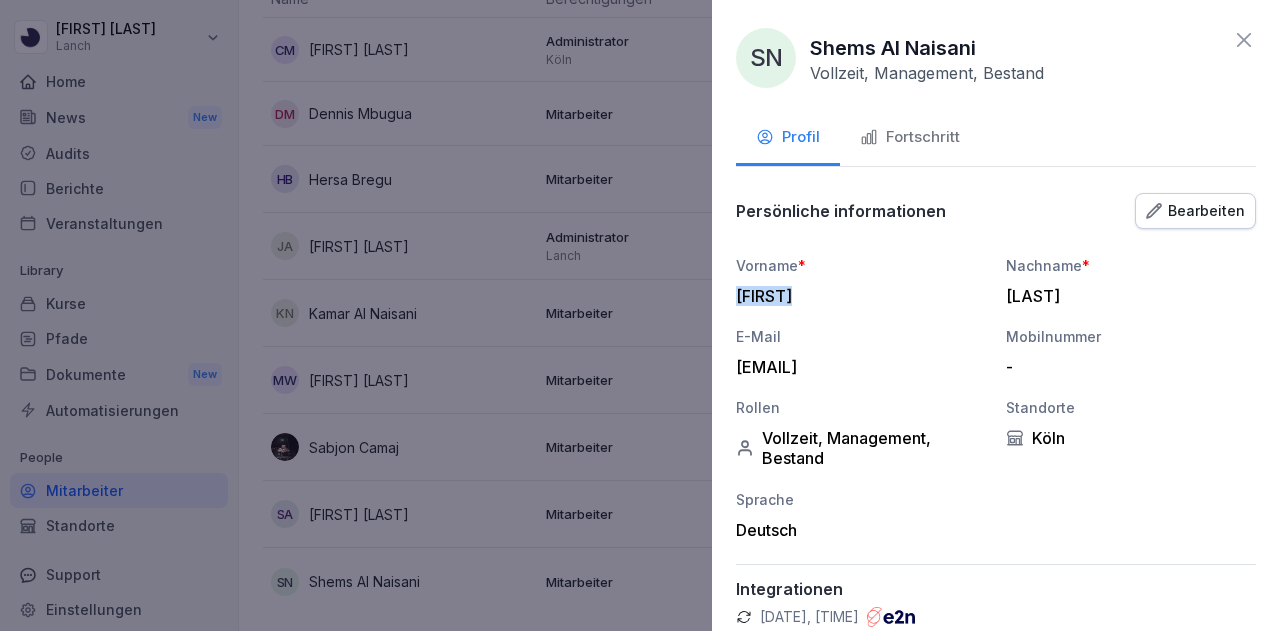 click on "[FIRST]" at bounding box center (856, 296) 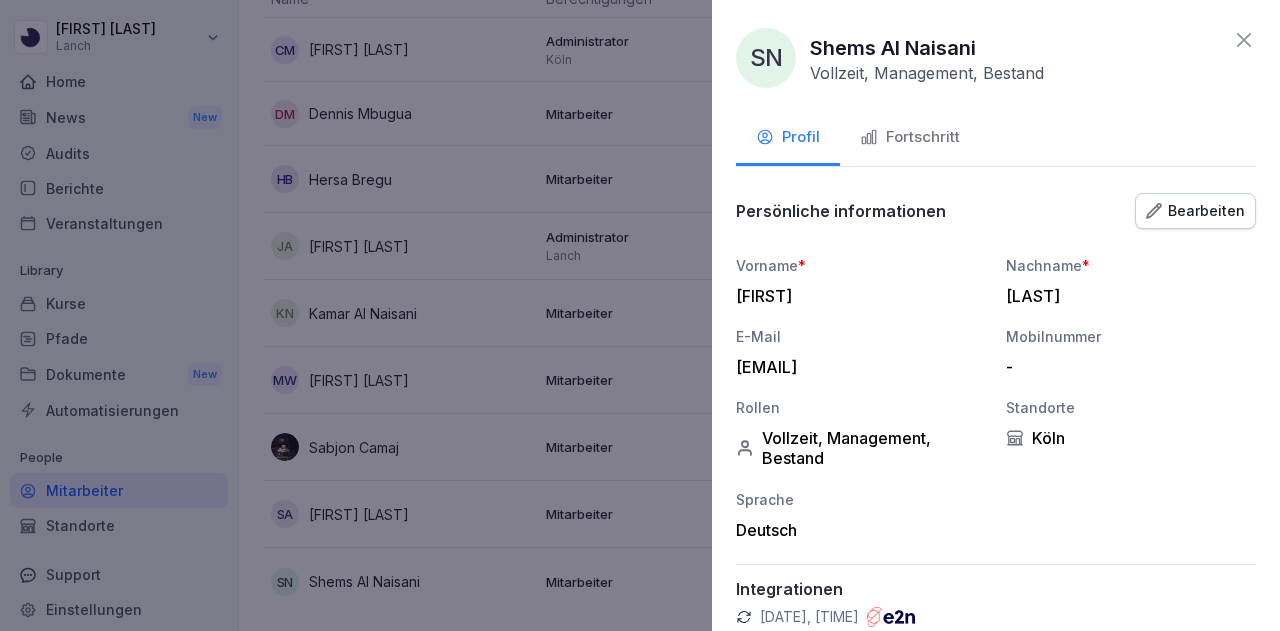 click on "[LAST]" at bounding box center [1126, 296] 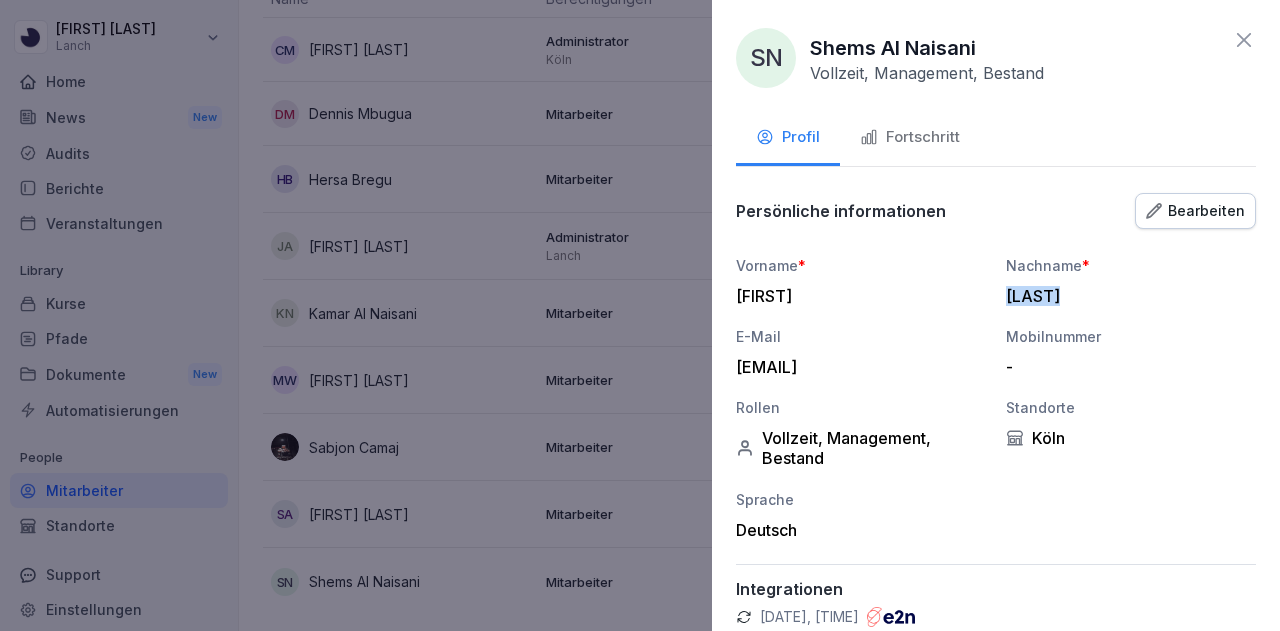 click on "[LAST]" at bounding box center (1126, 296) 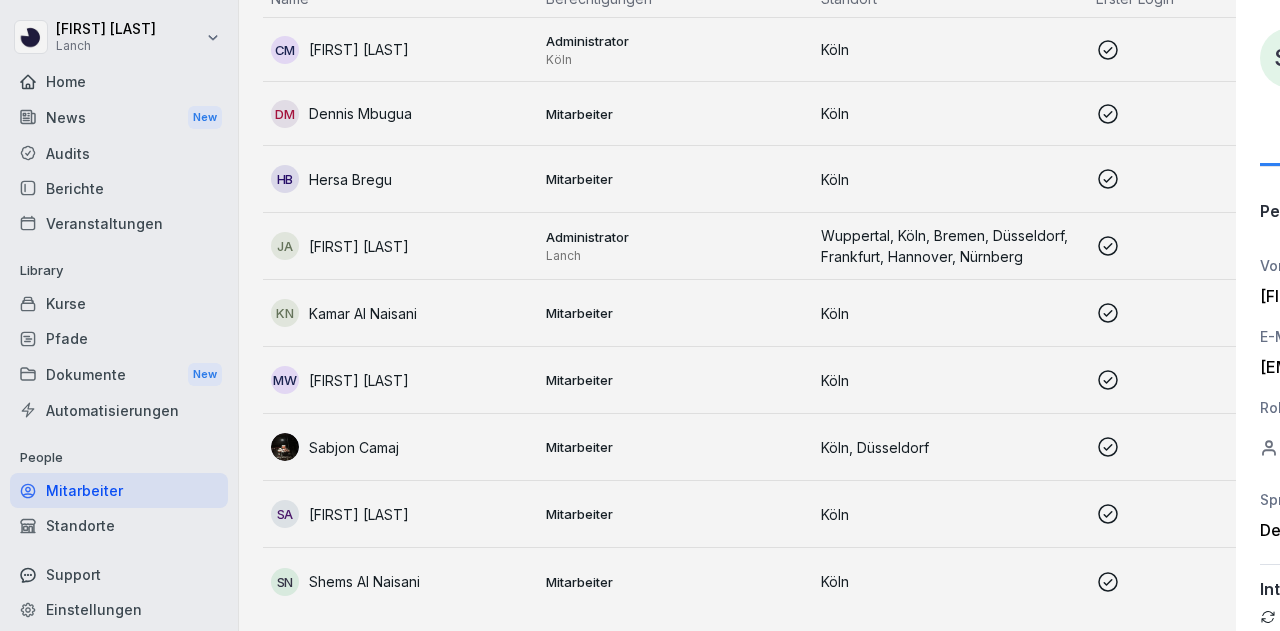 click at bounding box center (640, 315) 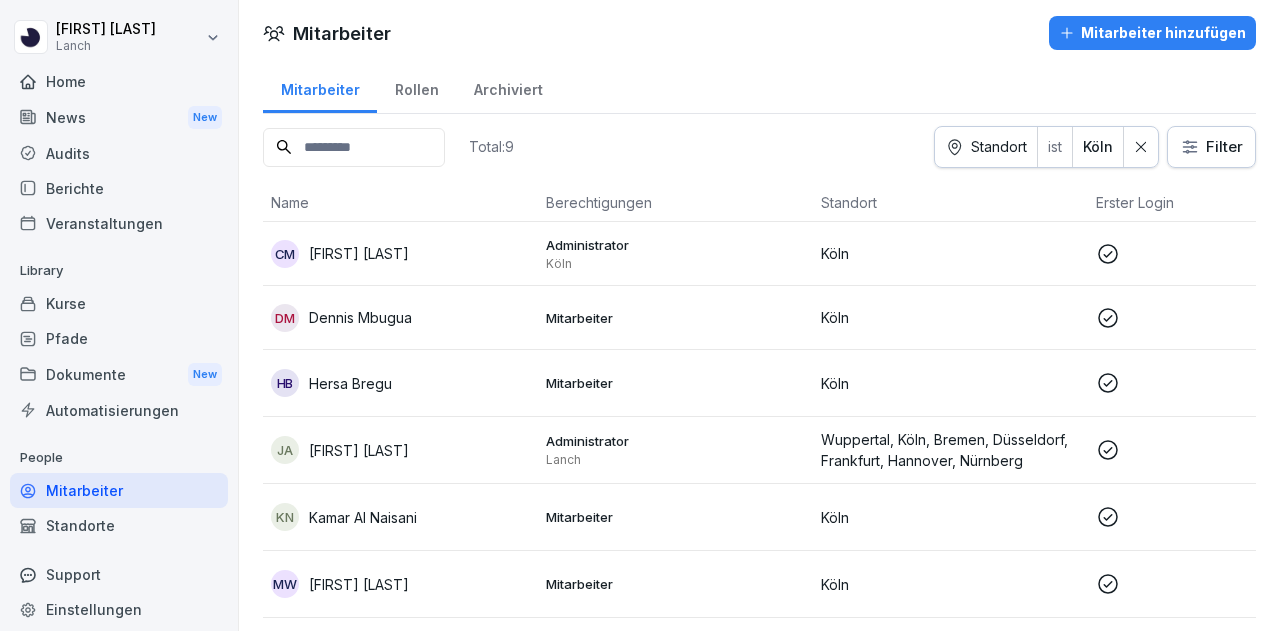scroll, scrollTop: 0, scrollLeft: 0, axis: both 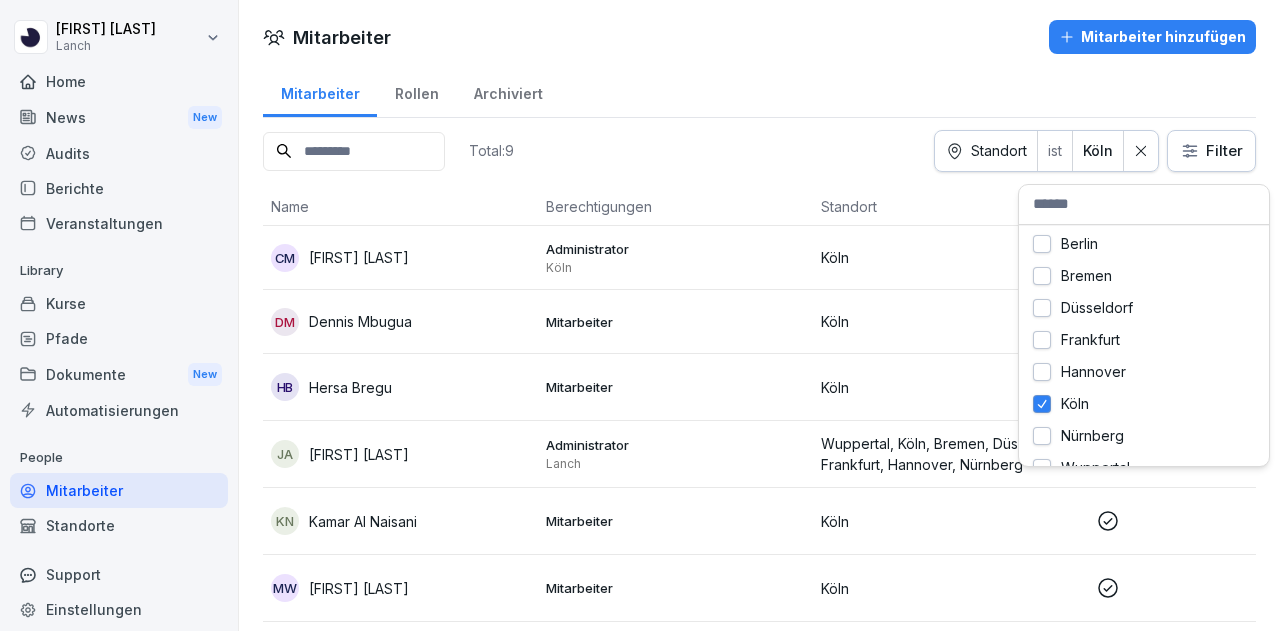 click on "[FIRST]   [LAST] Lanch Home News New Audits Berichte Veranstaltungen Library Kurse Pfade Dokumente New Automatisierungen People Mitarbeiter Standorte Support Einstellungen Mitarbeiter Mitarbeiter hinzufügen Mitarbeiter Rollen Archiviert Total:  9 Standort ist [CITY] Filter Name Berechtigungen Standort Erster Login Rolle CM [FIRST] [LAST] Administrator [CITY]   [CITY] Vollzeit, Bestand, Betriebsleiter DM [FIRST] [LAST] Mitarbeiter [CITY] Management, Vollzeit HB [FIRST] [LAST] Mitarbeiter [CITY] Werkstudent, Küchenmitarbeiter, Bestand JA [FIRST] [LAST] [LAST] Administrator Lanch   [CITY], [CITY], [CITY], [CITY], [CITY], [CITY], [CITY] KN [FIRST] [LAST] Mitarbeiter [CITY] Management, Vollzeit, Bestand MW [FIRST] [LAST] Mitarbeiter [CITY] Werkstudent, Küchenmitarbeiter, Bestand [FIRST] [LAST] Mitarbeiter [CITY], [CITY] Management, Bestand SA [FIRST] [LAST] Mitarbeiter [CITY] Vollzeit, Küchenmitarbeiter, Bestand SN [FIRST] [LAST] Mitarbeiter [CITY] Management, Vollzeit, Bestand [CITY] [CITY] [CITY] [CITY]" at bounding box center (640, 315) 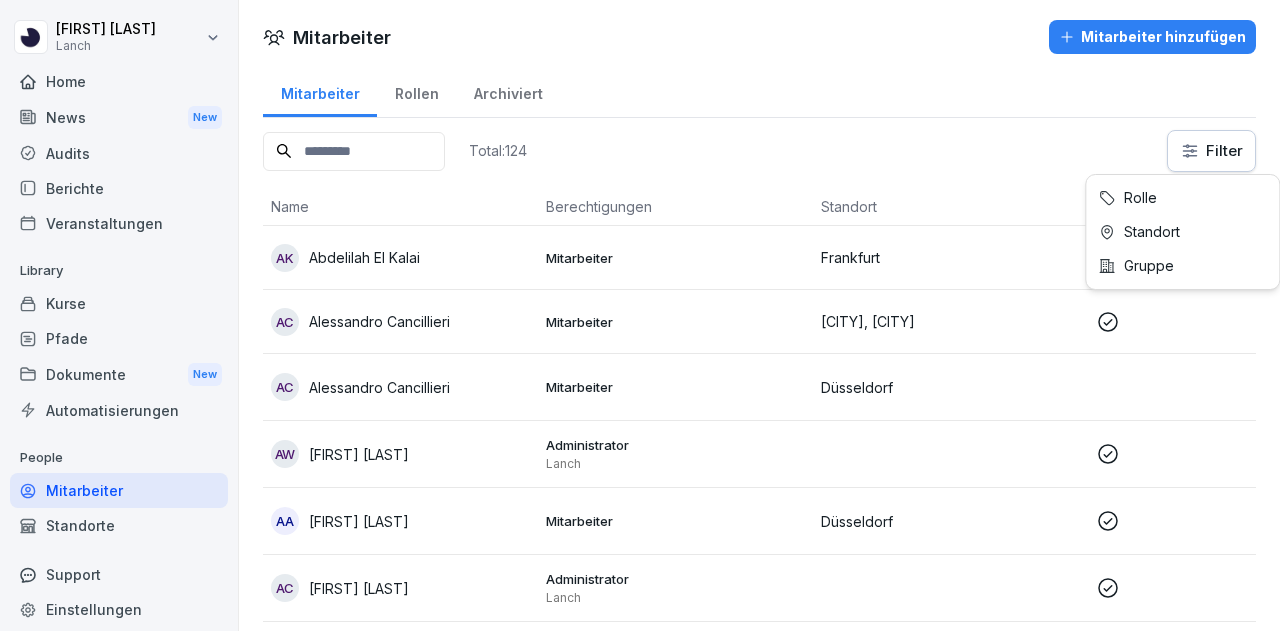 click on "[FIRST]   [LAST] Lanch Home News New Audits Berichte Veranstaltungen Library Kurse Pfade Dokumente New Automatisierungen People Mitarbeiter Standorte Support Einstellungen Mitarbeiter Mitarbeiter hinzufügen Mitarbeiter Rollen Archiviert Total:  124 Filter Name Berechtigungen Standort Erster Login Rolle AK [FIRST] [LAST] Mitarbeiter [CITY] Vollzeit, Management, Bestand AC [FIRST] [LAST] Mitarbeiter [CITY], [CITY] Bestand, Management AC [FIRST] [LAST] Mitarbeiter [CITY] Betriebsleiter AW [FIRST] [LAST] Administrator Lanch   Headquarter AA [FIRST] [LAST] Mitarbeiter [CITY] Küchenmitarbeiter, Vollzeit, Bestand AC [FIRST] [LAST] Administrator Lanch   Vollzeit, Operations - Delivery AS [FIRST] [LAST] Mitarbeiter [CITY] Mini-Job, Küchenmitarbeiter, Bestand AR [FIRST] [LAST] [FIRST] [LAST] Mitarbeiter [CITY] Bestand, Küchenmitarbeiter AE [FIRST] [LAST] Mitarbeiter [CITY] Küchenmitarbeiter, Vollzeit, Bestand AI [FIRST] [LAST] Administrator Lanch   Headquarter AH AS AK" at bounding box center (640, 315) 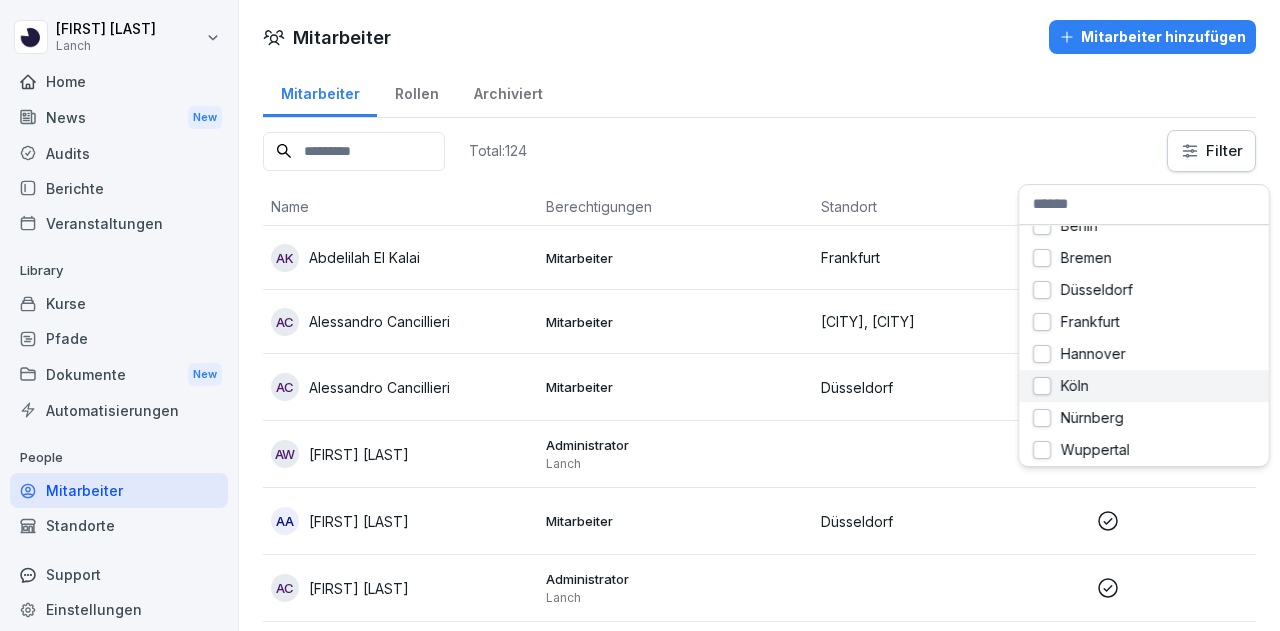 scroll, scrollTop: 0, scrollLeft: 0, axis: both 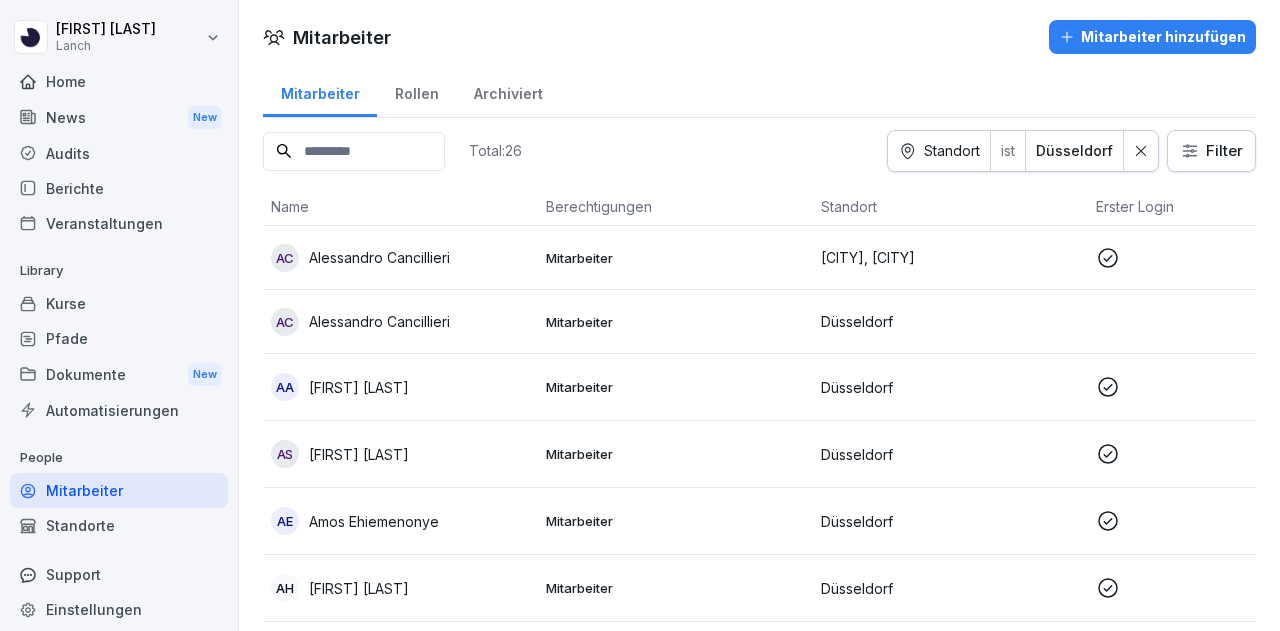 click on "AC [FIRST] [LAST]" at bounding box center (400, 258) 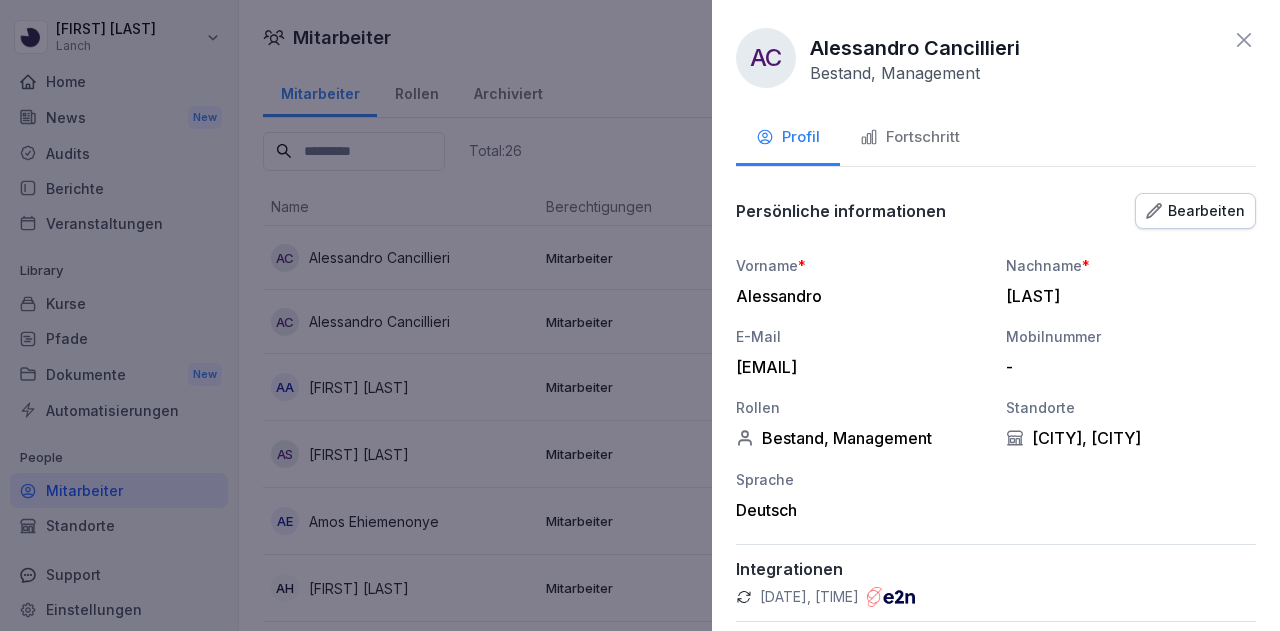 click on "Alessandro" at bounding box center (856, 296) 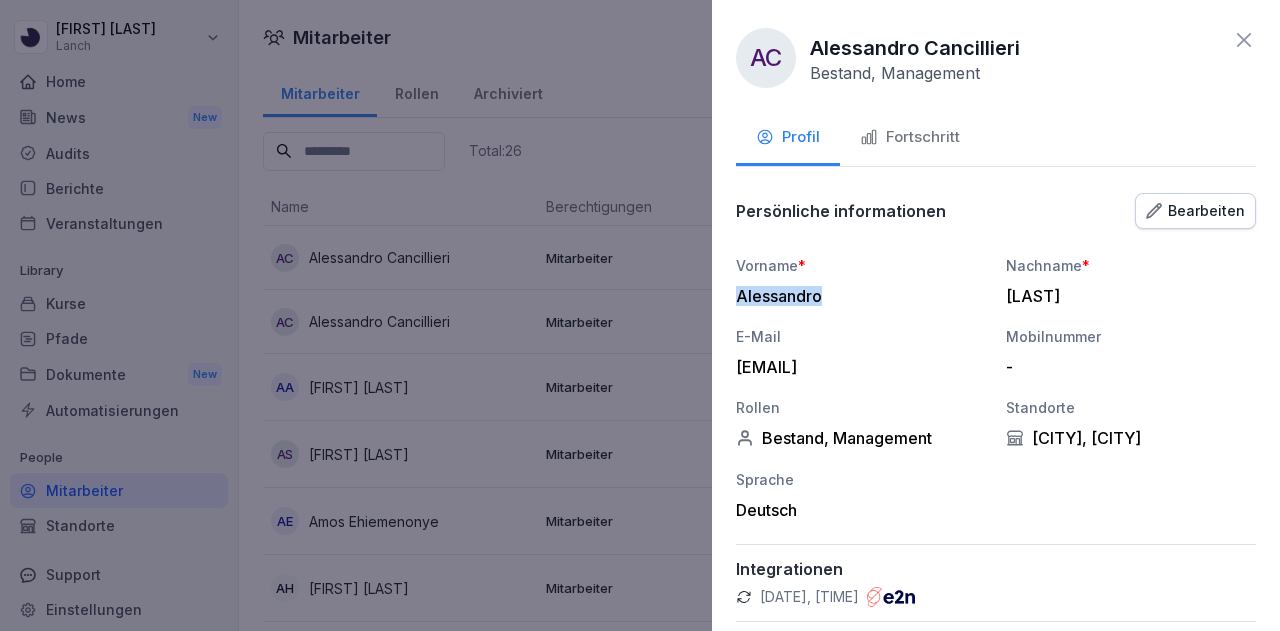 click on "Alessandro" at bounding box center (856, 296) 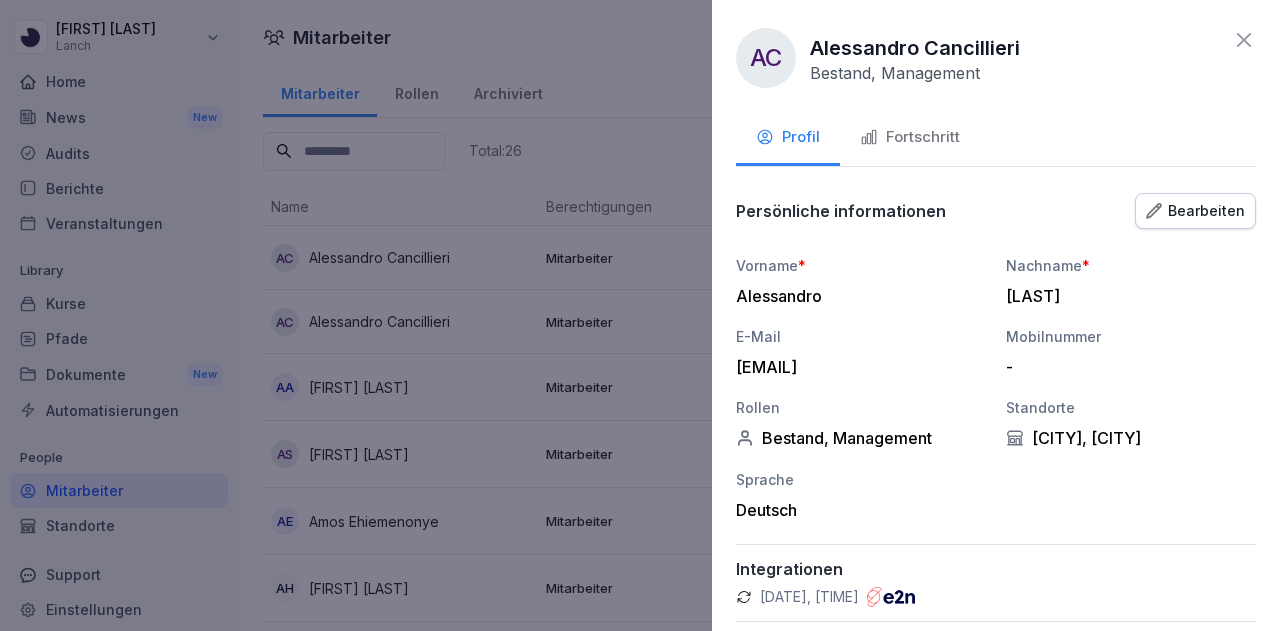 click on "[LAST]" at bounding box center (1126, 296) 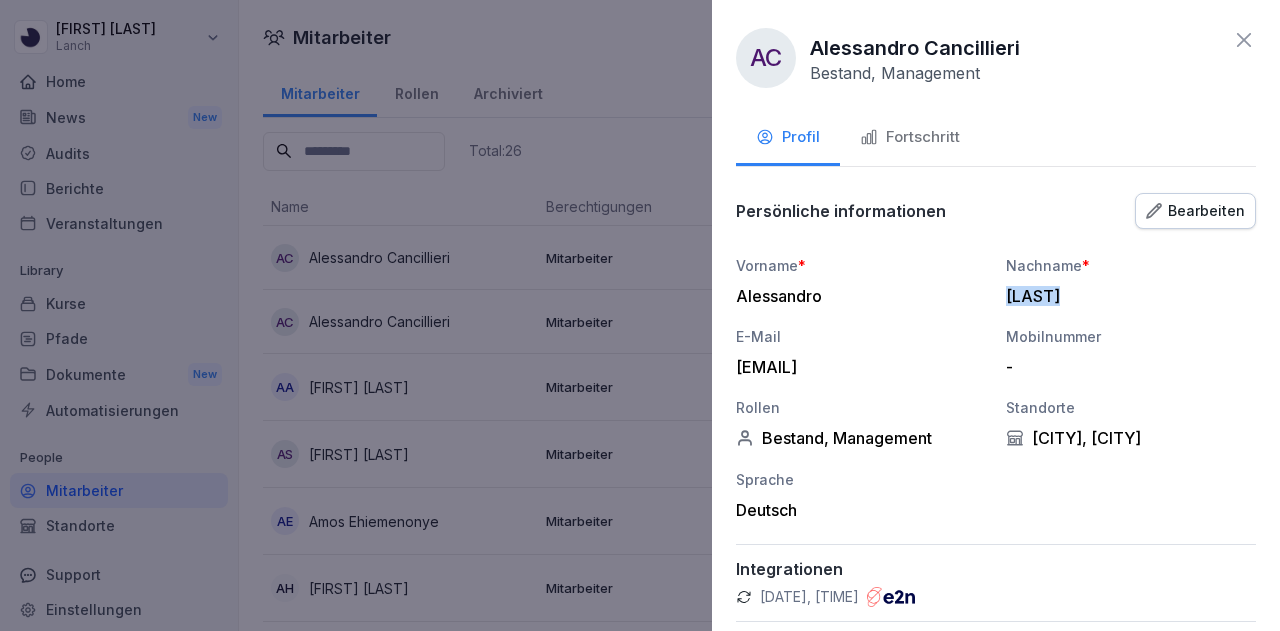 click on "[LAST]" at bounding box center (1126, 296) 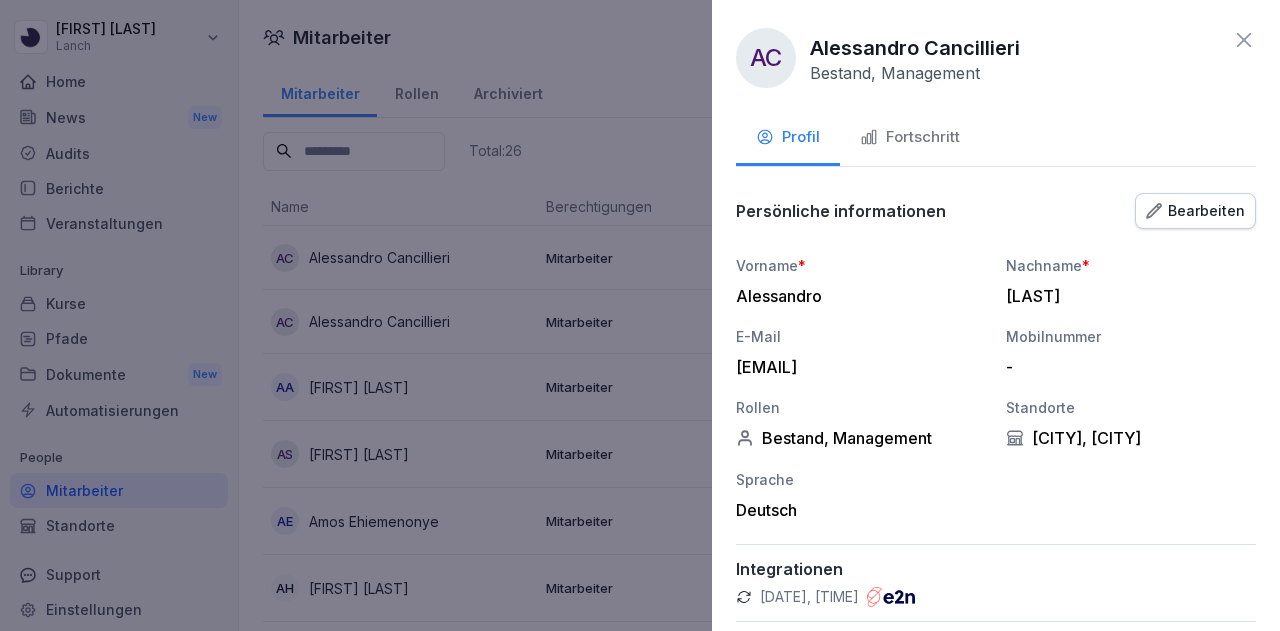click 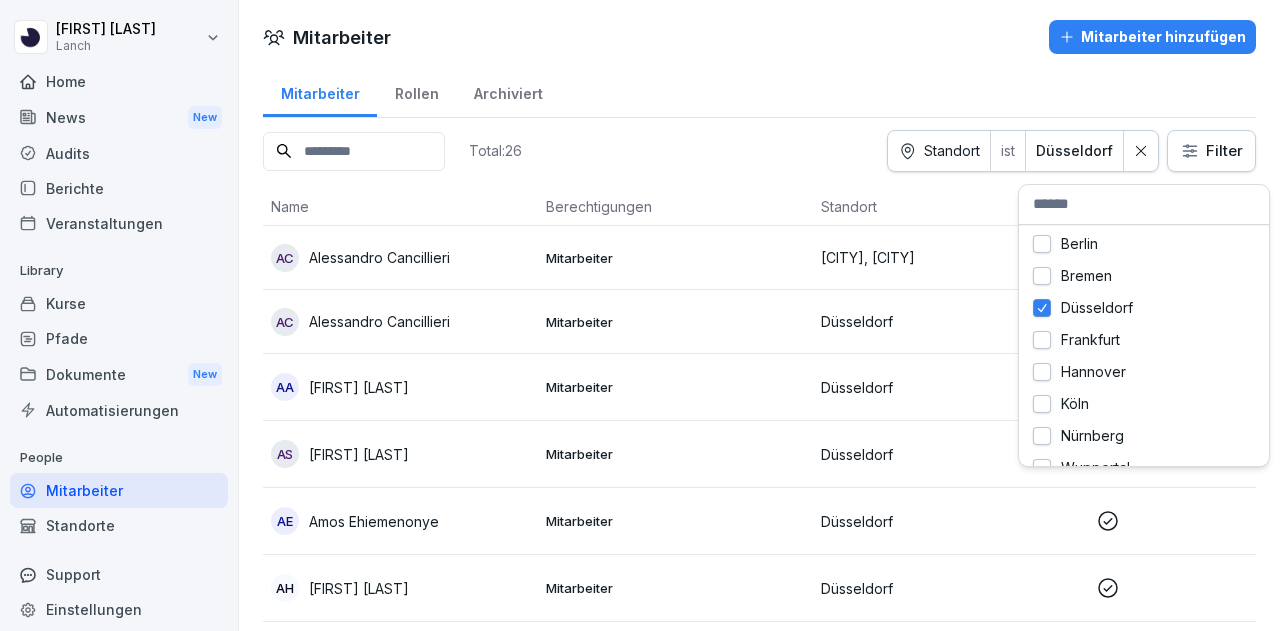click on "[FIRST]   [LAST] Lanch Home News New Audits Berichte Veranstaltungen Library Kurse Pfade Dokumente New Automatisierungen People Mitarbeiter Standorte Support Einstellungen Mitarbeiter Mitarbeiter hinzufügen Mitarbeiter Rollen Archiviert Total:  26 Standort ist [CITY] Filter Name Berechtigungen Standort Erster Login Rolle AC [FIRST] [LAST] Mitarbeiter [CITY], [CITY] Bestand, Management AC [FIRST] [LAST] Mitarbeiter [CITY] Betriebsleiter AA [FIRST] [LAST] Mitarbeiter [CITY] Küchenmitarbeiter, Vollzeit, Bestand AS [FIRST] [LAST] Mitarbeiter [CITY] Mini-Job, Küchenmitarbeiter, Bestand AE [FIRST] [LAST] Mitarbeiter [CITY] Küchenmitarbeiter, Vollzeit, Bestand AH [FIRST]   [LAST] Mitarbeiter [CITY] Management AS [FIRST] [LAST] Mitarbeiter [CITY] Werkstudent, Küchenmitarbeiter, Bestand [FIRST] [LAST] Mitarbeiter [CITY] Werkstudent, Küchenmitarbeiter FS [FIRST] [LAST] Administrator [CITY]   [CITY] Betriebsleiter, Vollzeit, Bestand JA Lanch" at bounding box center [640, 315] 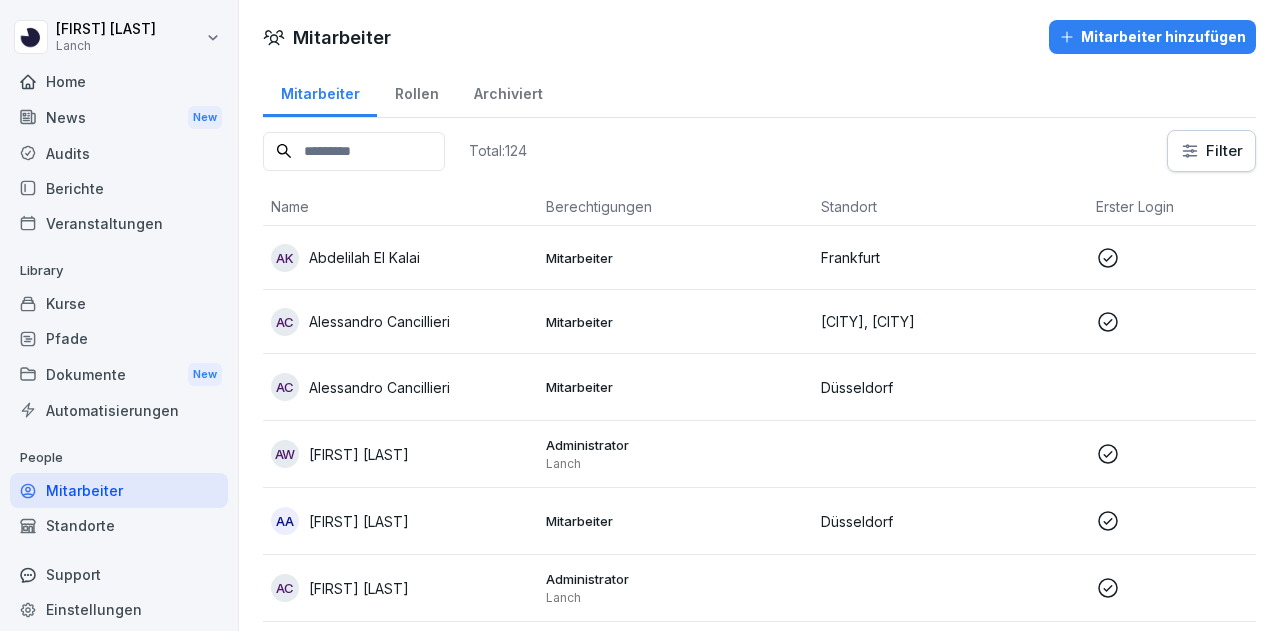 drag, startPoint x: 1045, startPoint y: 313, endPoint x: 1169, endPoint y: 148, distance: 206.4001 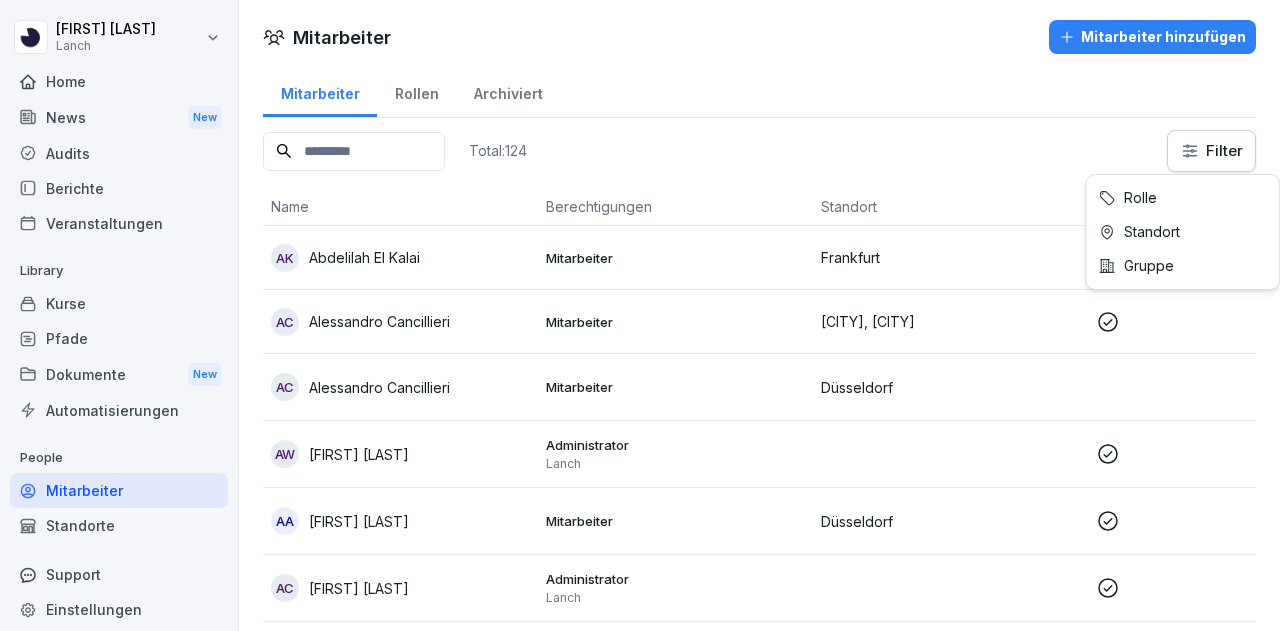 click on "[FIRST]   [LAST] Lanch Home News New Audits Berichte Veranstaltungen Library Kurse Pfade Dokumente New Automatisierungen People Mitarbeiter Standorte Support Einstellungen Mitarbeiter Mitarbeiter hinzufügen Mitarbeiter Rollen Archiviert Total:  124 Filter Name Berechtigungen Standort Erster Login Rolle AK [FIRST] [LAST] Mitarbeiter [CITY] Vollzeit, Management, Bestand AC [FIRST] [LAST] Mitarbeiter [CITY], [CITY] Bestand, Management AC [FIRST] [LAST] Mitarbeiter [CITY] Betriebsleiter AW [FIRST] [LAST] Administrator Lanch   Headquarter AA [FIRST] [LAST] Mitarbeiter [CITY] Küchenmitarbeiter, Vollzeit, Bestand AC [FIRST] [LAST] Administrator Lanch   Vollzeit, Operations - Delivery AS [FIRST] [LAST] Mitarbeiter [CITY] Mini-Job, Küchenmitarbeiter, Bestand AR [FIRST] [LAST] [FIRST] [LAST] Mitarbeiter [CITY] Bestand, Küchenmitarbeiter AE [FIRST] [LAST] Mitarbeiter [CITY] Küchenmitarbeiter, Vollzeit, Bestand AI [FIRST] [LAST] Administrator Lanch   Headquarter AH AS AK" at bounding box center [640, 315] 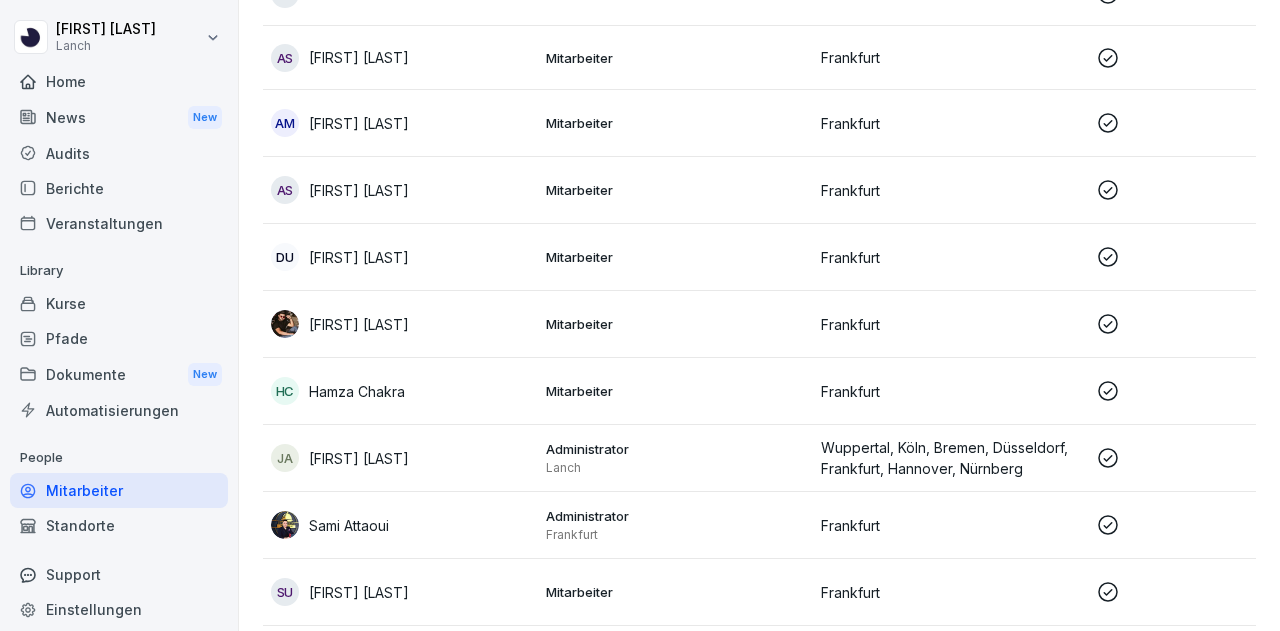 scroll, scrollTop: 271, scrollLeft: 0, axis: vertical 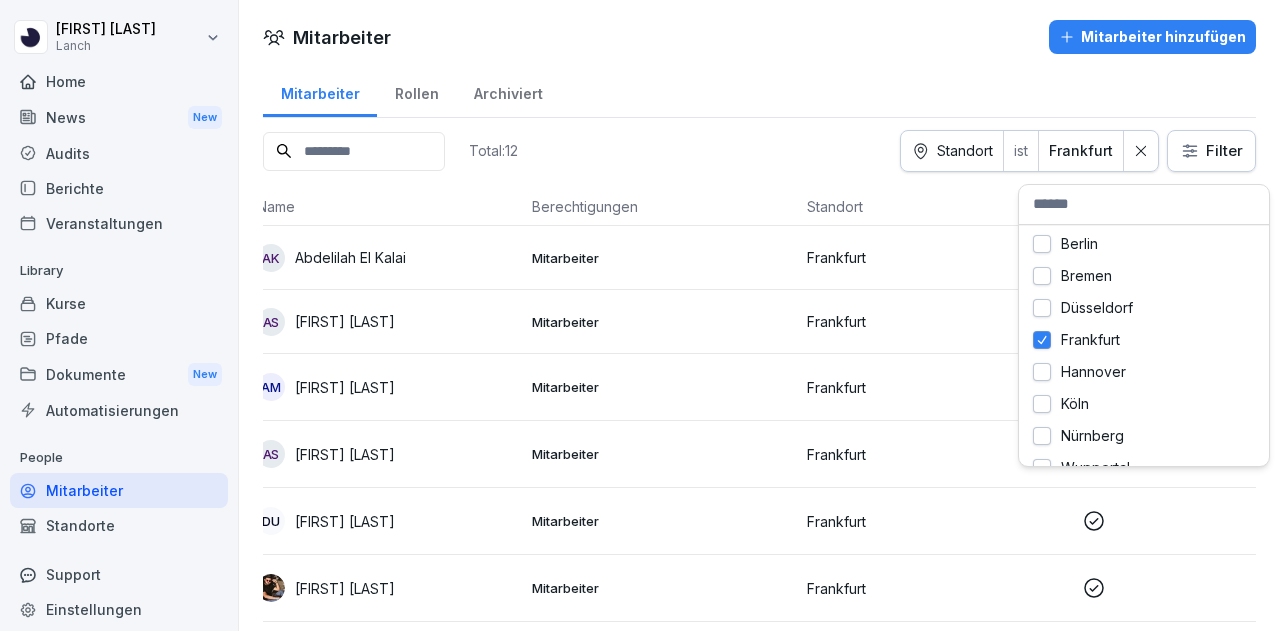 click on "[FIRST]   [LAST] Lanch Home News New Audits Berichte Veranstaltungen Library Kurse Pfade Dokumente New Automatisierungen People Mitarbeiter Standorte Support Einstellungen Mitarbeiter Mitarbeiter hinzufügen Mitarbeiter Rollen Archiviert Total:  12 Standort ist [CITY] Filter Name Berechtigungen Standort Erster Login Rolle AK [FIRST] [LAST] Mitarbeiter [CITY] Management, Vollzeit, Bestand AS [FIRST] [LAST] Mitarbeiter [CITY] Werkstudent, Küchenmitarbeiter AM [FIRST] [LAST] Mitarbeiter [CITY] Management, Vollzeit, Bestand AS [FIRST] [LAST] Mitarbeiter [CITY] Mini-Job, Küchenmitarbeiter, Bestand DU [FIRST] [LAST] Mitarbeiter [CITY] Küchenmitarbeiter, Bestand [FIRST] [LAST] Mitarbeiter [CITY] Teilzeit, Küchenmitarbeiter, Bestand HC [FIRST] [LAST] Mitarbeiter [CITY] Mini-Job, Küchenmitarbeiter JA [FIRST] [LAST] [LAST] Administrator Lanch   [CITY], [CITY], [CITY], [CITY], [CITY], [CITY], [CITY] [FIRST] [LAST] Administrator [CITY]   [CITY] Vollzeit, Bestand, Betriebsleiter SU" at bounding box center (640, 315) 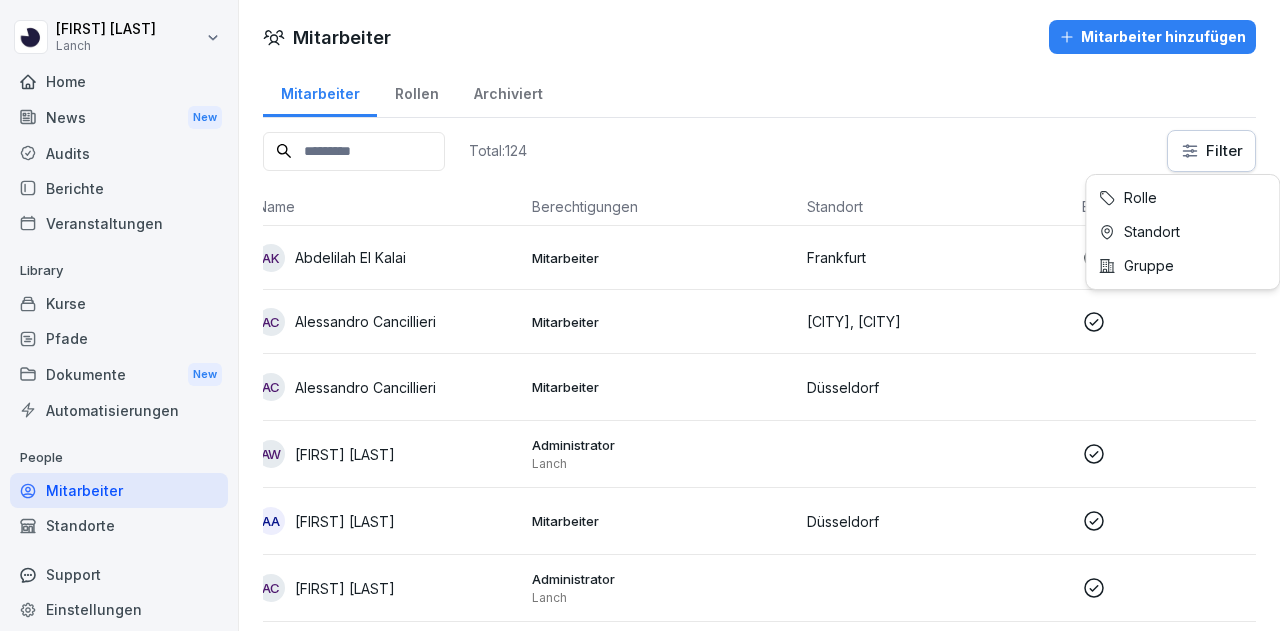 click on "[FIRST]   [LAST] Lanch Home News New Audits Berichte Veranstaltungen Library Kurse Pfade Dokumente New Automatisierungen People Mitarbeiter Standorte Support Einstellungen Mitarbeiter Mitarbeiter hinzufügen Mitarbeiter Rollen Archiviert Total:  124 Filter Name Berechtigungen Standort Erster Login Rolle AK [FIRST] [LAST] Mitarbeiter [CITY] Vollzeit, Management, Bestand AC [FIRST] [LAST] Mitarbeiter [CITY], [CITY] Bestand, Management AC [FIRST] [LAST] Mitarbeiter [CITY] Betriebsleiter AW [FIRST] [LAST] Administrator Lanch   Headquarter AA [FIRST] [LAST] Mitarbeiter [CITY] Küchenmitarbeiter, Vollzeit, Bestand AC [FIRST] [LAST] Administrator Lanch   Vollzeit, Operations - Delivery AS [FIRST] [LAST] Mitarbeiter [CITY] Mini-Job, Küchenmitarbeiter, Bestand AR [FIRST] [LAST] [FIRST] [LAST] Mitarbeiter [CITY] Bestand, Küchenmitarbeiter AE [FIRST] [LAST] Mitarbeiter [CITY] Küchenmitarbeiter, Vollzeit, Bestand AI [FIRST] [LAST] Administrator Lanch   Headquarter AH AS AK" at bounding box center [640, 315] 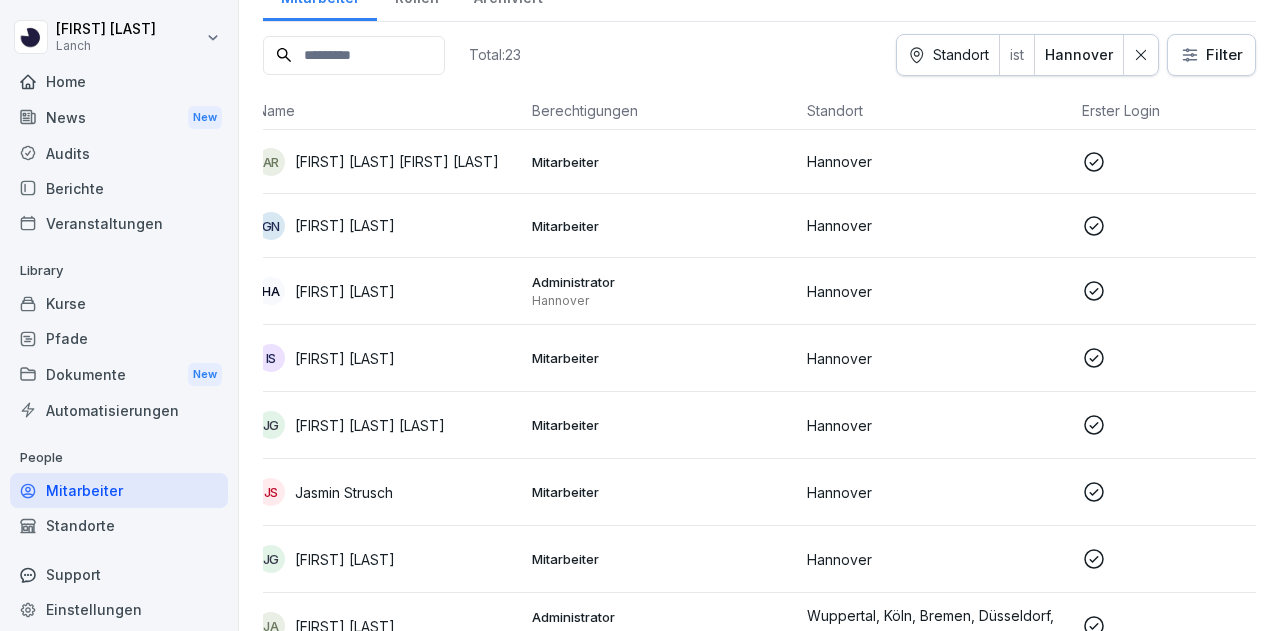 scroll, scrollTop: 99, scrollLeft: 0, axis: vertical 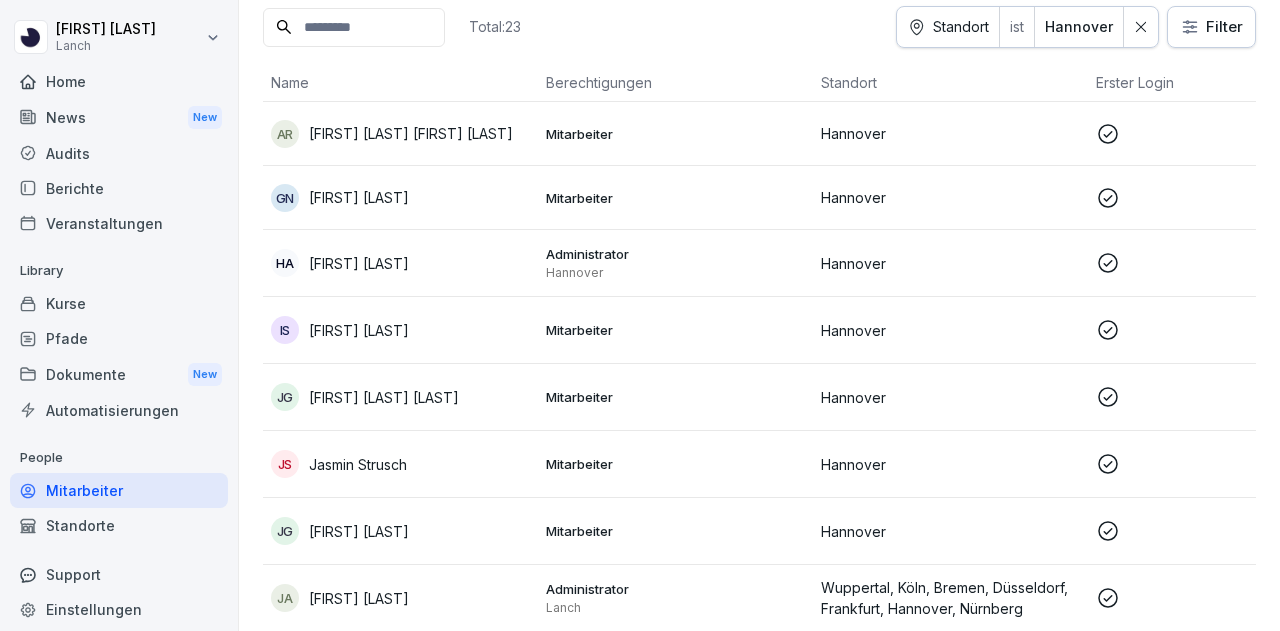 click on "HA [FIRST] [LAST]" at bounding box center (400, 263) 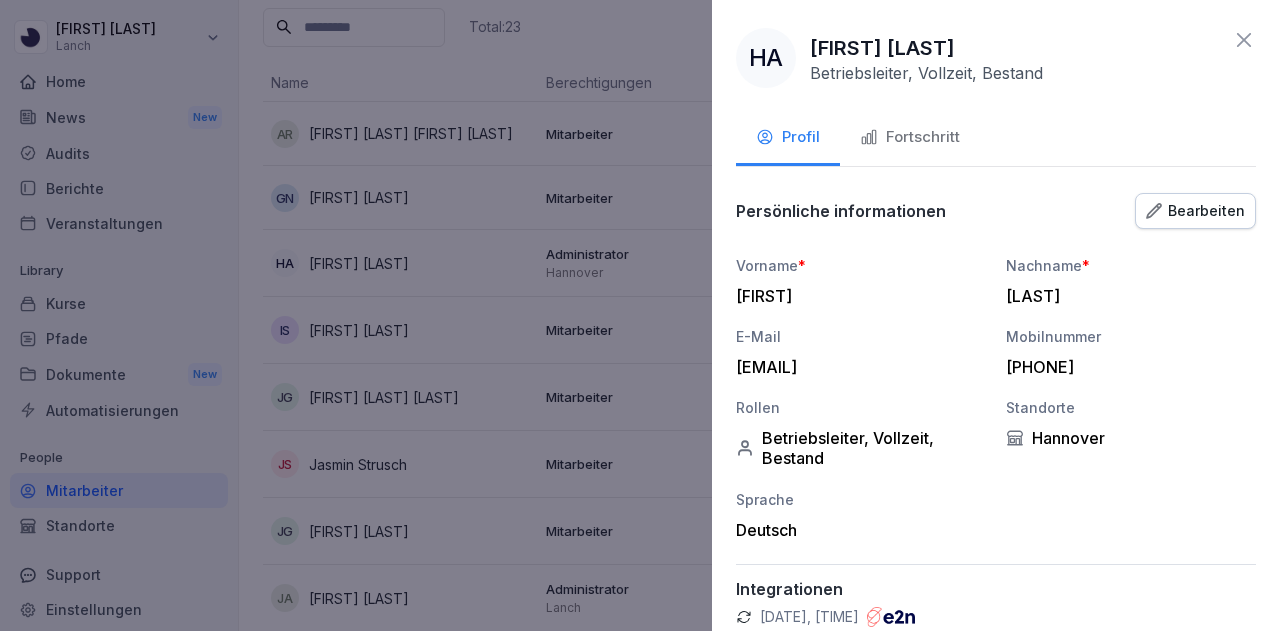 click on "[FIRST]" at bounding box center (856, 296) 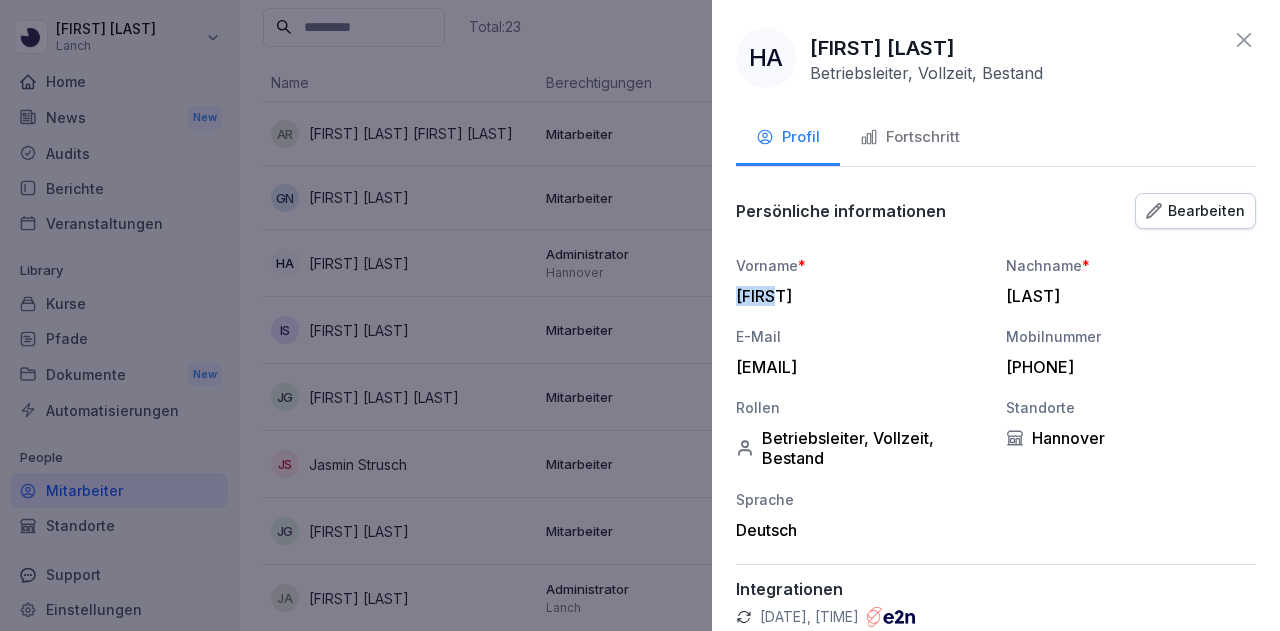 click on "[FIRST]" at bounding box center [856, 296] 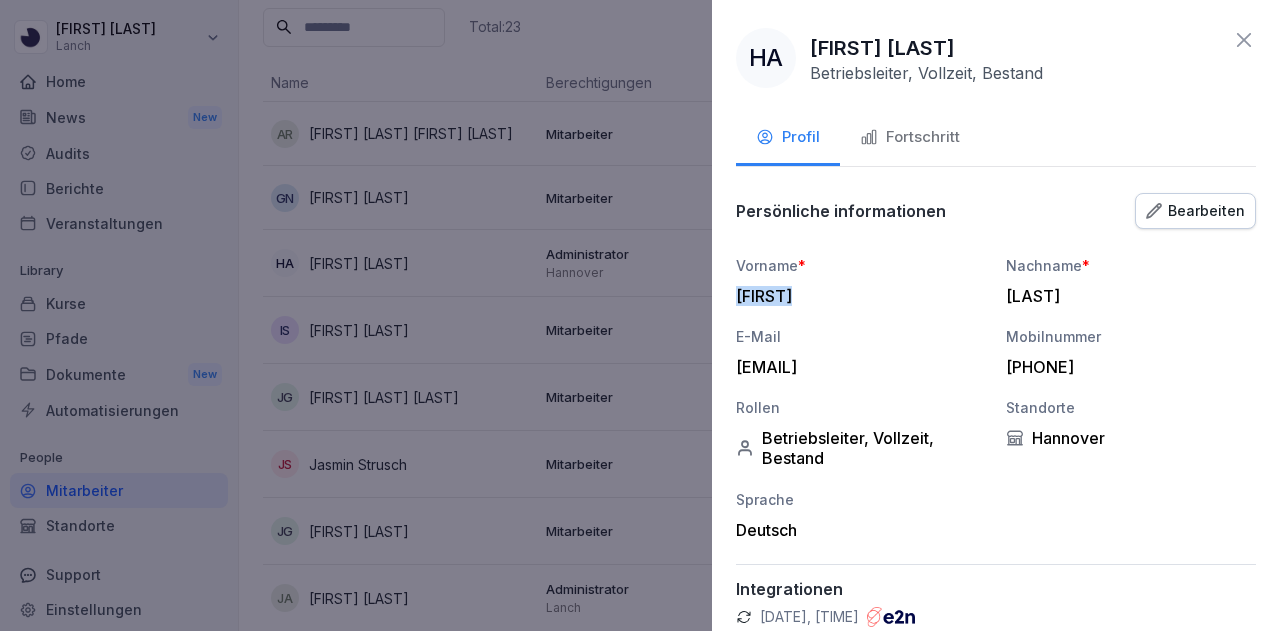 click on "[FIRST]" at bounding box center (856, 296) 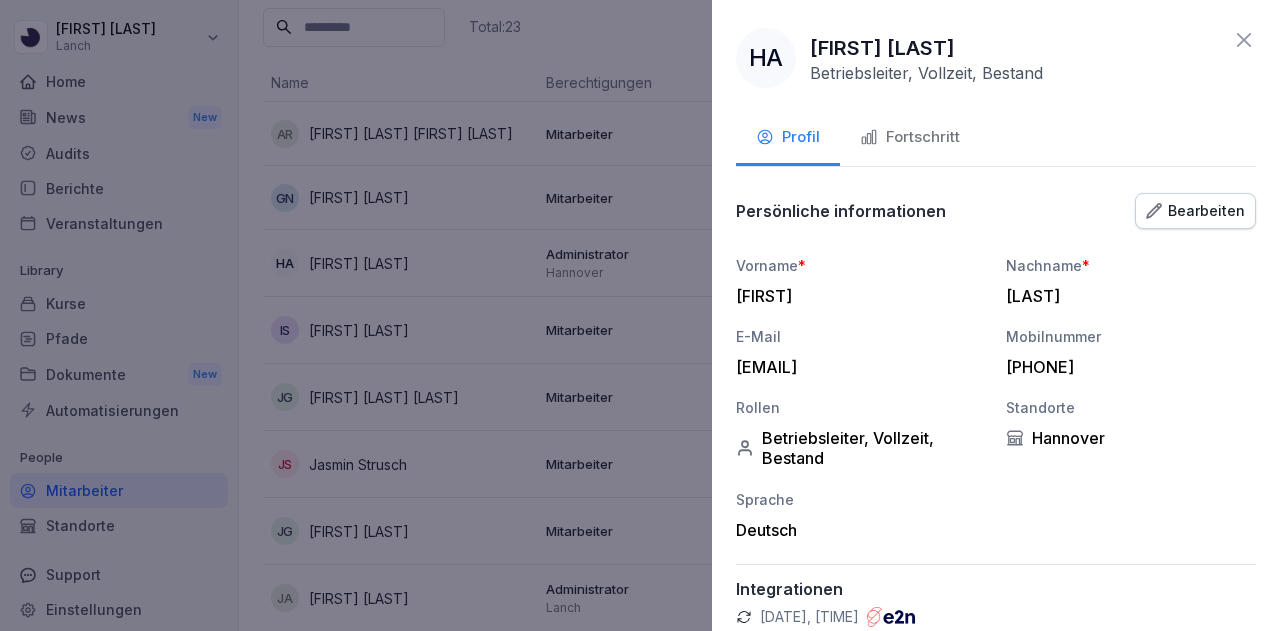 click 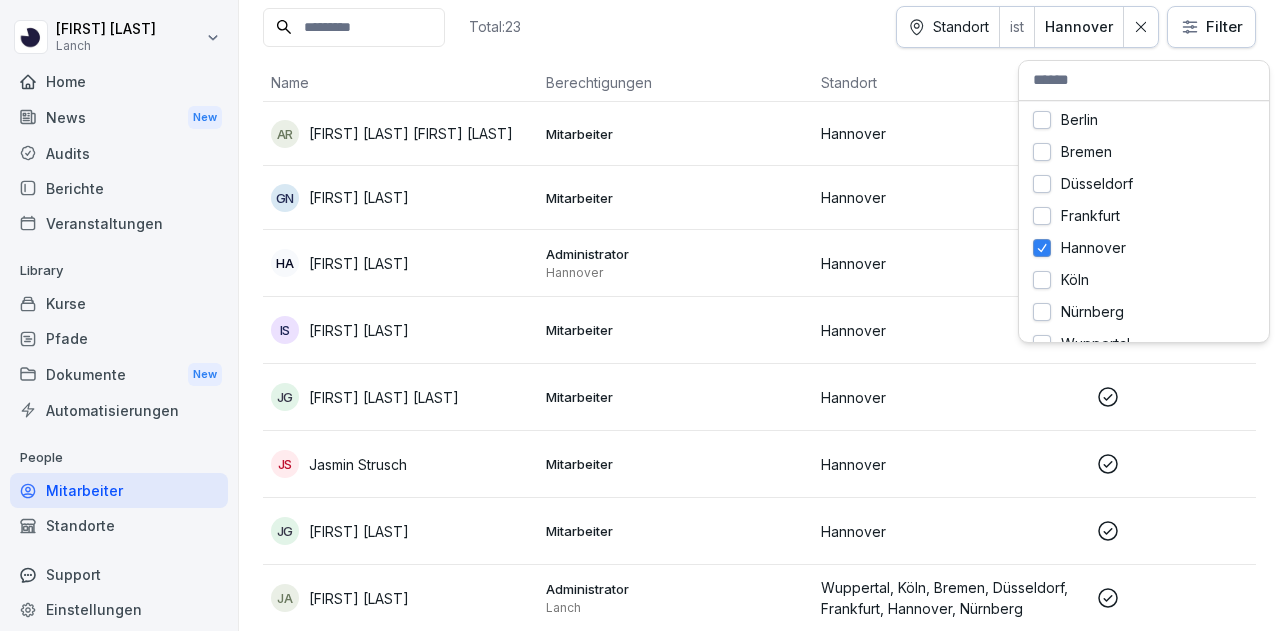 click on "[FIRST] [LAST] [FIRST] [LAST] Mitarbeiter [CITY] Bestand, Küchenmitarbeiter GN [FIRST] [LAST] Mitarbeiter [CITY] Mini-Job, Bestand, Küchenmitarbeiter HA [FIRST] [LAST] Administrator [CITY]   [CITY] Betriebsleiter, Vollzeit, Bestand IS [FIRST] [LAST] Mitarbeiter [CITY] Bestand, Küchenmitarbeiter, Vollzeit JG [FIRST] [LAST] [LAST] Mitarbeiter [CITY] Mini-Job, Küchenmitarbeiter JS [FIRST] [LAST] Mitarbeiter [CITY] Bestand, Teilzeit, Management JG [FIRST] [LAST] [LAST] Mitarbeiter [CITY] Mini-Job, Bestand, Küchenmitarbeiter JA [FIRST] [LAST] [LAST] Administrator Lanch   [CITY], [CITY], [CITY], [CITY], [CITY], [CITY], [CITY] KK [FIRST] [LAST] Mitarbeiter KH KG" at bounding box center [640, 315] 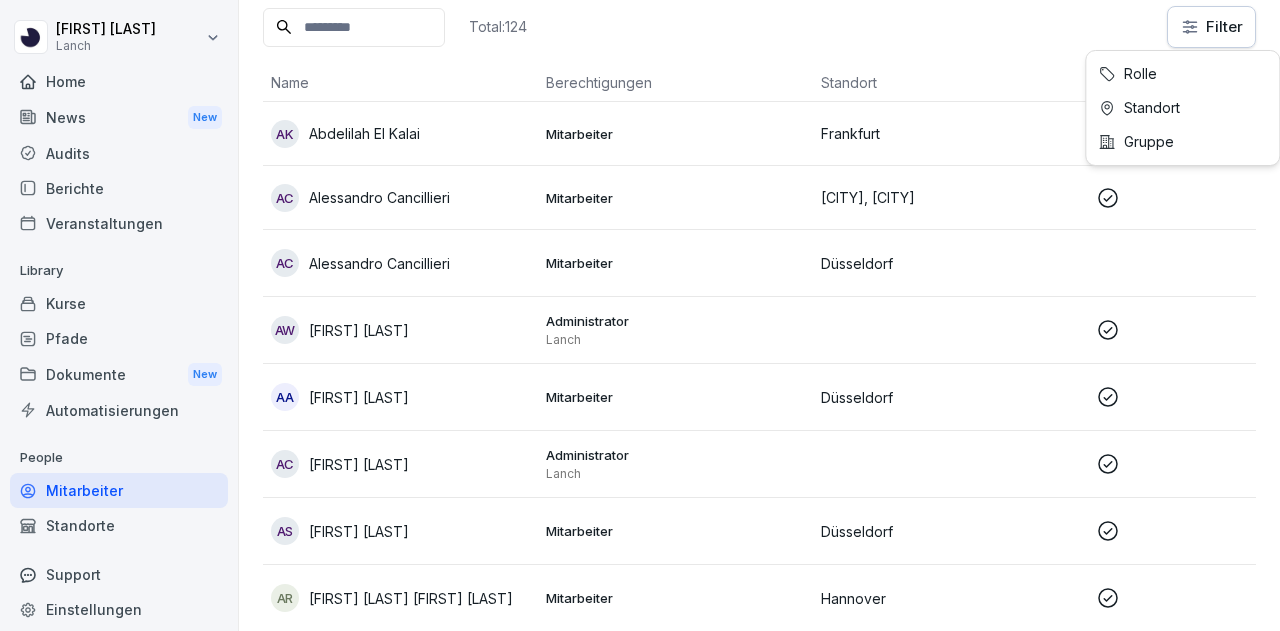 click on "[FIRST]   [LAST] Lanch Home News New Audits Berichte Veranstaltungen Library Kurse Pfade Dokumente New Automatisierungen People Mitarbeiter Standorte Support Einstellungen Mitarbeiter Mitarbeiter hinzufügen Mitarbeiter Rollen Archiviert Total:  124 Filter Name Berechtigungen Standort Erster Login Rolle AK [FIRST] [LAST] Mitarbeiter [CITY] Vollzeit, Management, Bestand AC [FIRST] [LAST] Mitarbeiter [CITY], [CITY] Bestand, Management AC [FIRST] [LAST] Mitarbeiter [CITY] Betriebsleiter AW [FIRST] [LAST] Administrator Lanch   Headquarter AA [FIRST] [LAST] Mitarbeiter [CITY] Küchenmitarbeiter, Vollzeit, Bestand AC [FIRST] [LAST] Administrator Lanch   Vollzeit, Operations - Delivery AS [FIRST] [LAST] Mitarbeiter [CITY] Mini-Job, Küchenmitarbeiter, Bestand AR [FIRST] [LAST] [FIRST] [LAST] Mitarbeiter [CITY] Bestand, Küchenmitarbeiter AE [FIRST] [LAST] Mitarbeiter [CITY] Küchenmitarbeiter, Vollzeit, Bestand AI [FIRST] [LAST] Administrator Lanch   Headquarter AH AS AK" at bounding box center [640, 315] 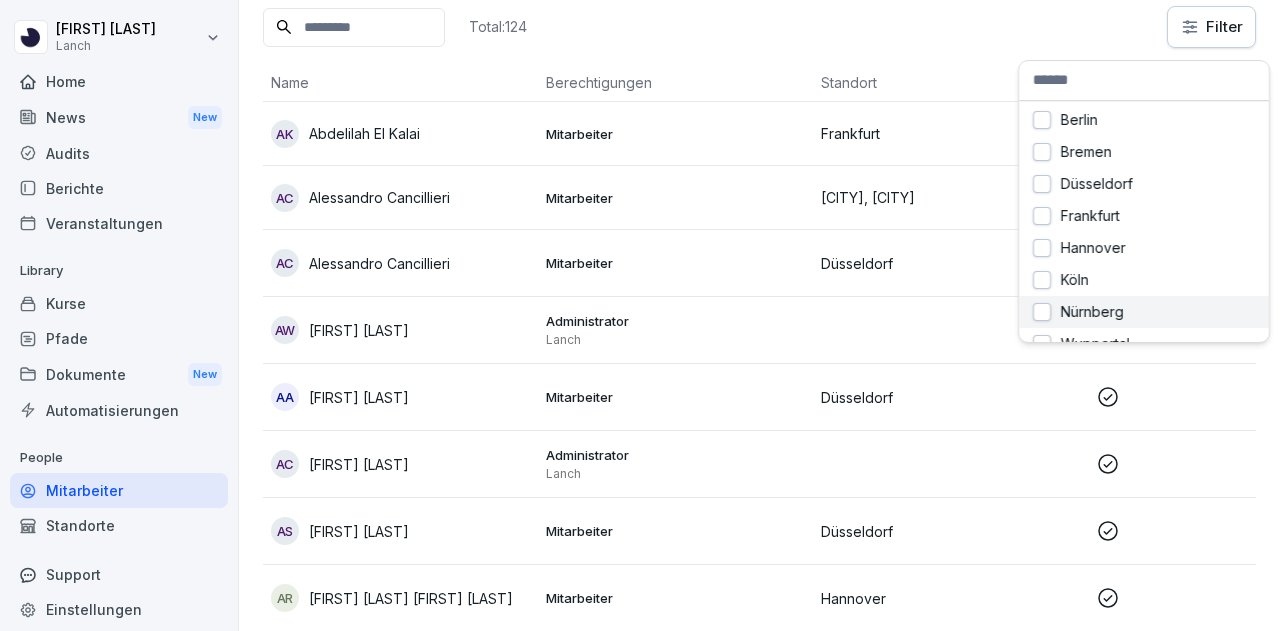 scroll, scrollTop: 36, scrollLeft: 0, axis: vertical 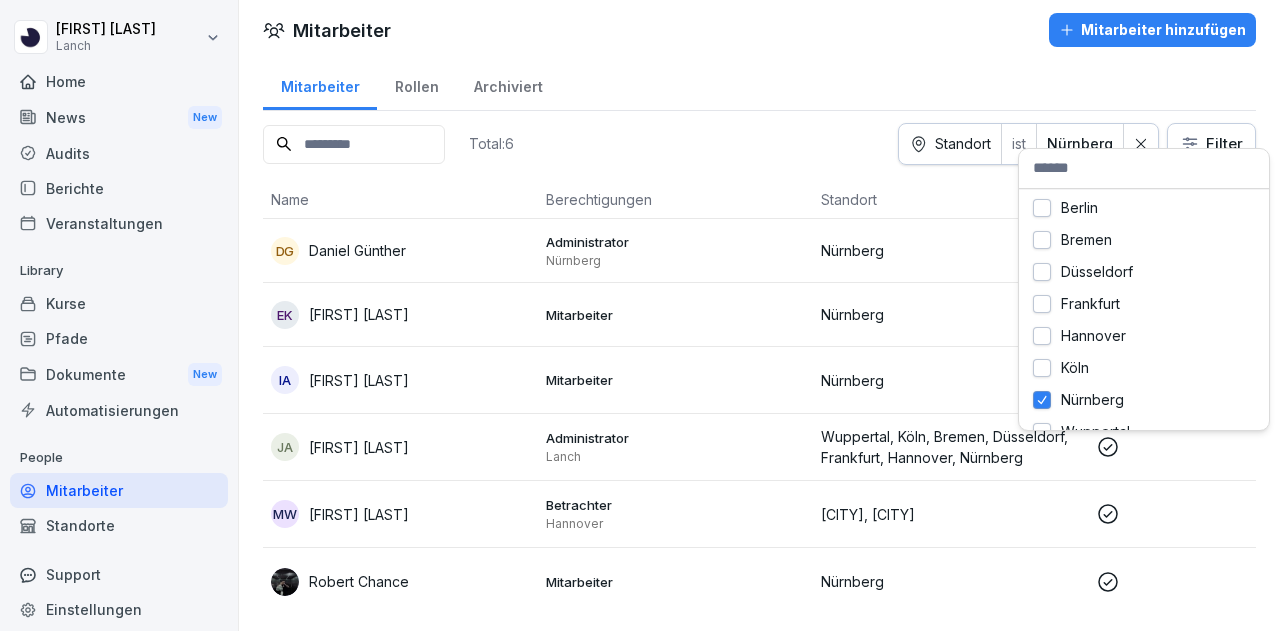 click on "[FIRST]   [LAST] Lanch Home News New Audits Berichte Veranstaltungen Library Kurse Pfade Dokumente New Automatisierungen People Mitarbeiter Standorte Support Einstellungen Mitarbeiter Mitarbeiter hinzufügen Mitarbeiter Rollen Archiviert Total:  6 Standort ist [CITY] Filter Name Berechtigungen Standort Erster Login Rolle DG [FIRST] [LAST] Administrator [CITY]   [CITY] Betriebsleiter EK [FIRST] [LAST] Mitarbeiter [CITY] Management, Bestand IA [FIRST] [LAST] Mitarbeiter [CITY] Management, Bestand JA [FIRST] [LAST] [LAST] Administrator Lanch   [CITY], [CITY], [CITY], [CITY], [CITY], [CITY], [CITY] MW [FIRST]   [LAST] Betrachter [CITY]   [CITY], [CITY] Betriebsleiter [FIRST] [LAST] Mitarbeiter [CITY] Management, Bestand [CITY] [CITY] [CITY] [CITY] [CITY] [CITY] [CITY]" at bounding box center (640, 315) 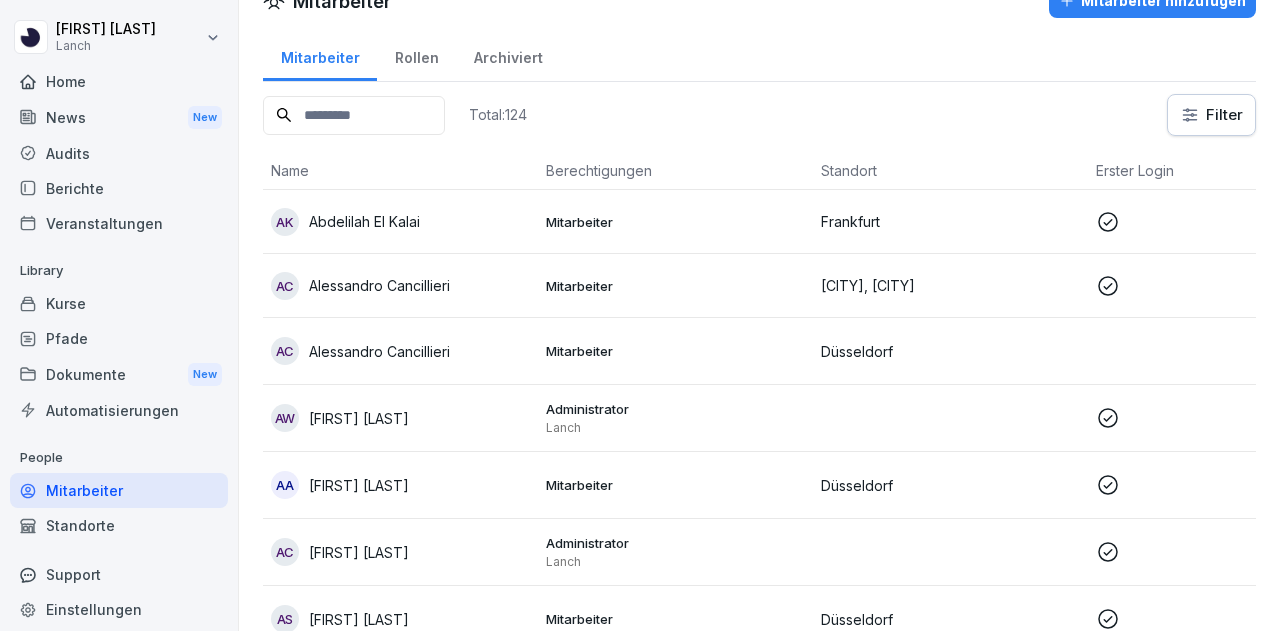 scroll, scrollTop: 124, scrollLeft: 0, axis: vertical 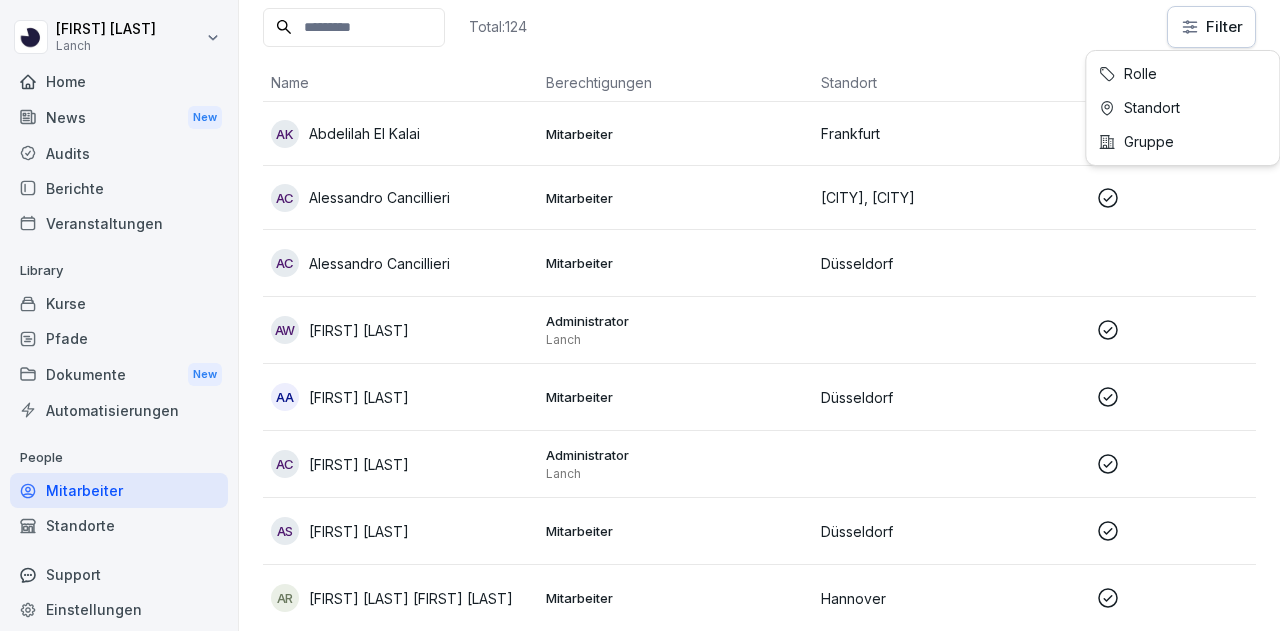 click on "[FIRST]   [LAST] Lanch Home News New Audits Berichte Veranstaltungen Library Kurse Pfade Dokumente New Automatisierungen People Mitarbeiter Standorte Support Einstellungen Mitarbeiter Mitarbeiter hinzufügen Mitarbeiter Rollen Archiviert Total:  124 Filter Name Berechtigungen Standort Erster Login Rolle AK [FIRST] [LAST] Mitarbeiter [CITY] Vollzeit, Management, Bestand AC [FIRST] [LAST] Mitarbeiter [CITY], [CITY] Bestand, Management AC [FIRST] [LAST] Mitarbeiter [CITY] Betriebsleiter AW [FIRST] [LAST] Administrator Lanch   Headquarter AA [FIRST] [LAST] Mitarbeiter [CITY] Küchenmitarbeiter, Vollzeit, Bestand AC [FIRST] [LAST] Administrator Lanch   Vollzeit, Operations - Delivery AS [FIRST] [LAST] Mitarbeiter [CITY] Mini-Job, Küchenmitarbeiter, Bestand AR [FIRST] [LAST] [FIRST] [LAST] Mitarbeiter [CITY] Bestand, Küchenmitarbeiter AE [FIRST] [LAST] Mitarbeiter [CITY] Küchenmitarbeiter, Vollzeit, Bestand AI [FIRST] [LAST] Administrator Lanch   Headquarter AH AS AK" at bounding box center (640, 315) 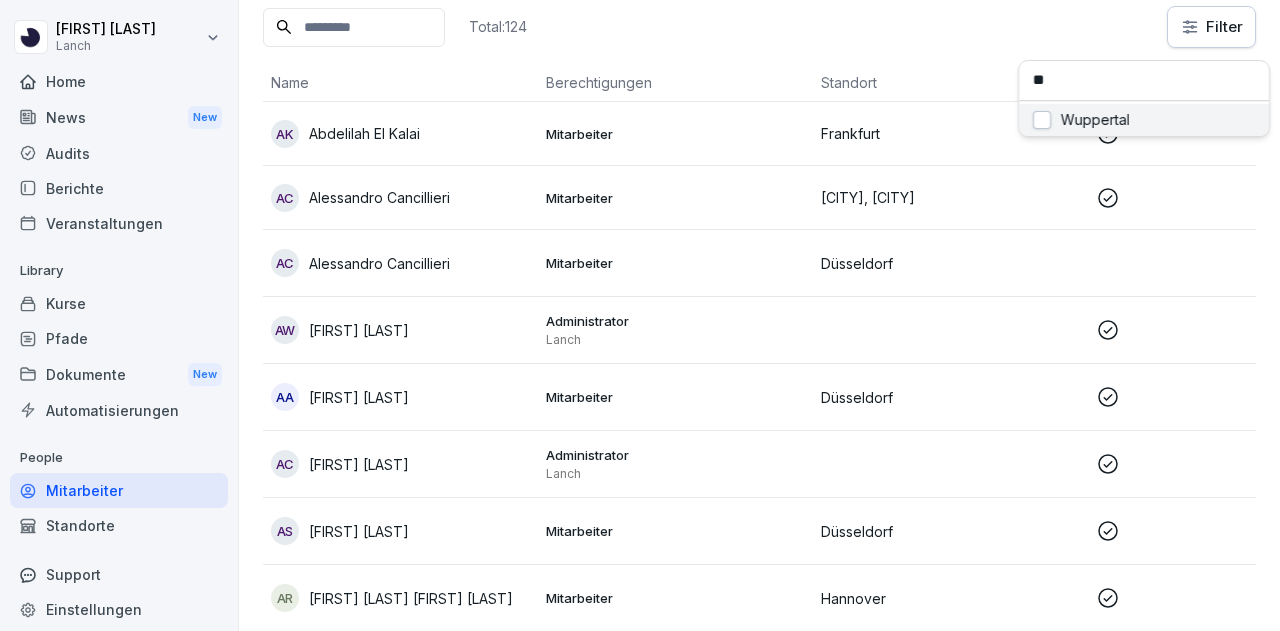 type on "***" 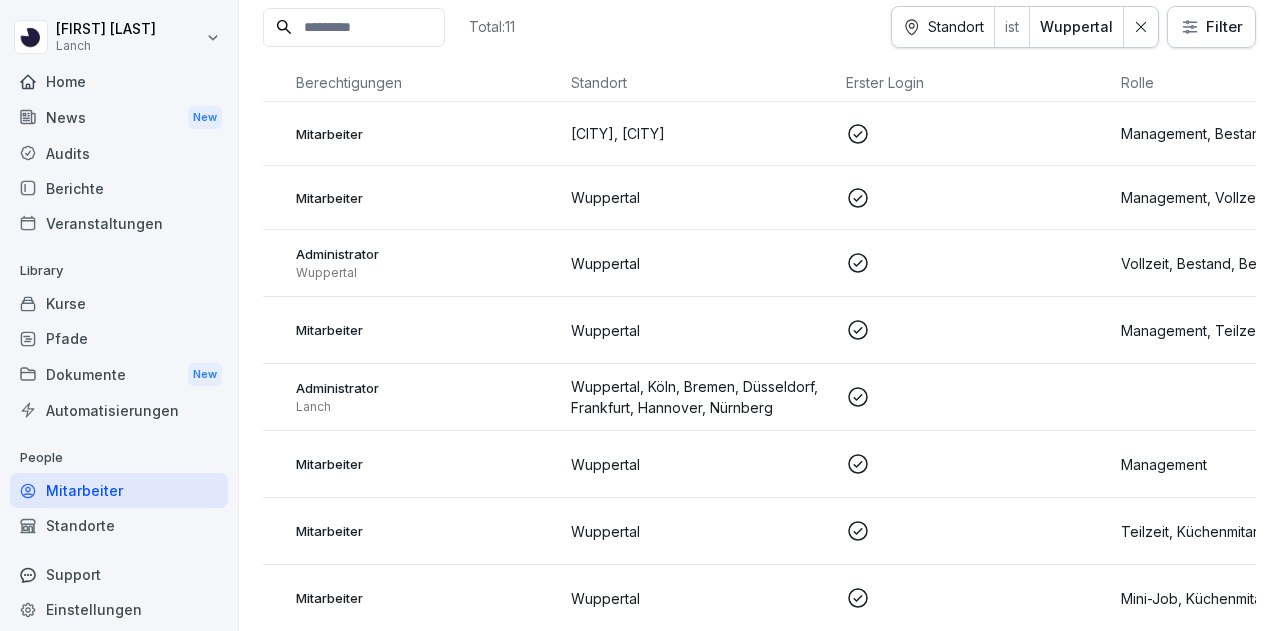 scroll, scrollTop: 0, scrollLeft: 0, axis: both 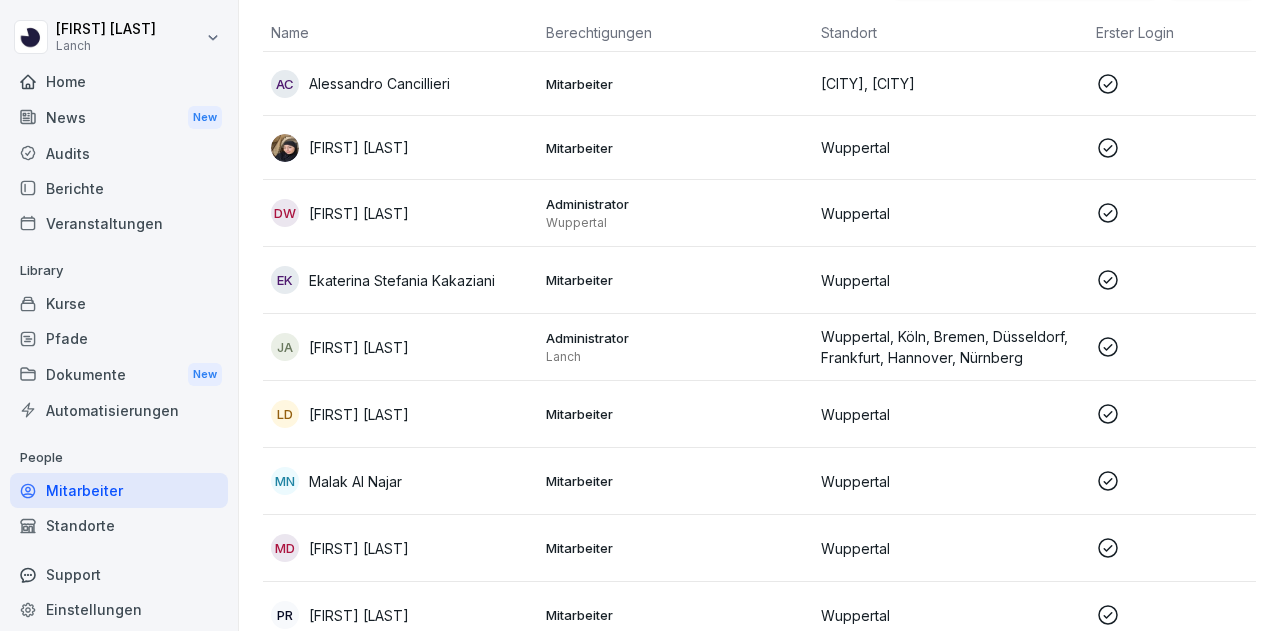 click on "DW [FIRST] [LAST]" at bounding box center [400, 213] 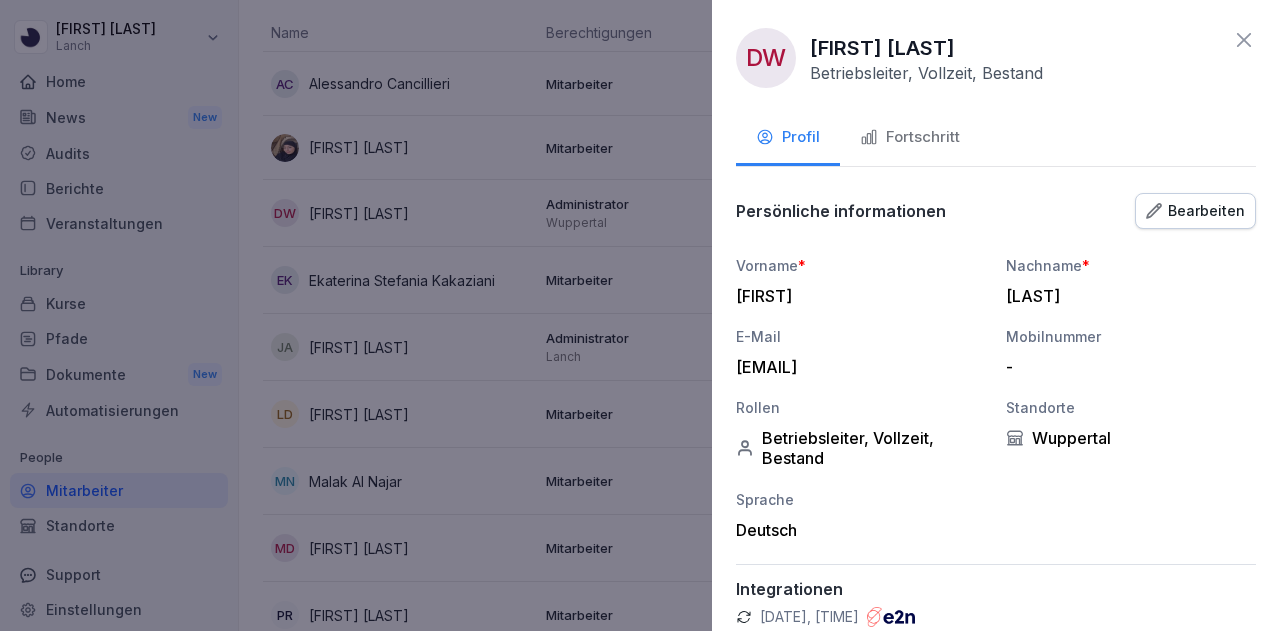 click on "[FIRST]" at bounding box center (856, 296) 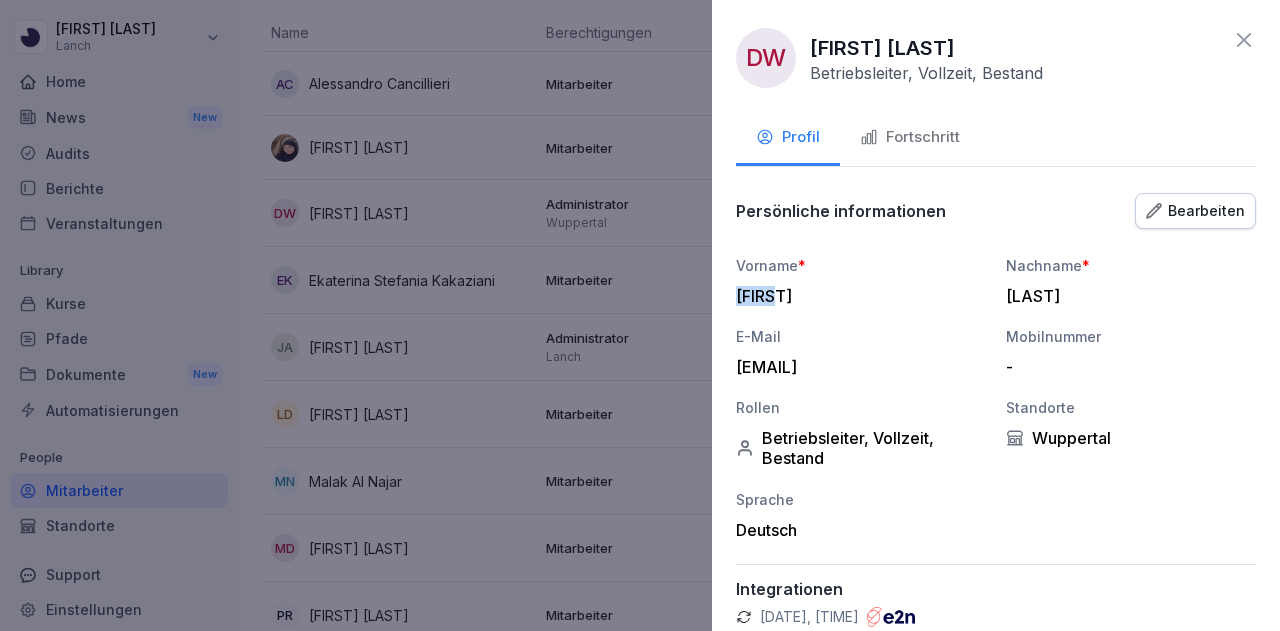 click on "[FIRST]" at bounding box center [856, 296] 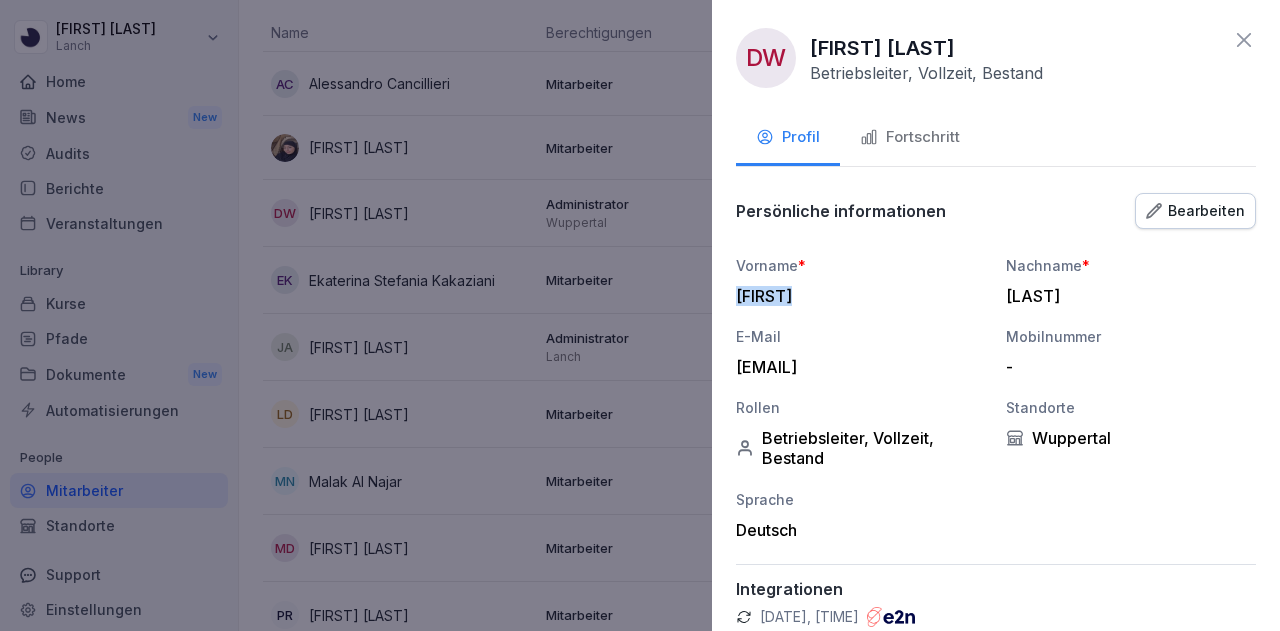 click on "[FIRST]" at bounding box center (856, 296) 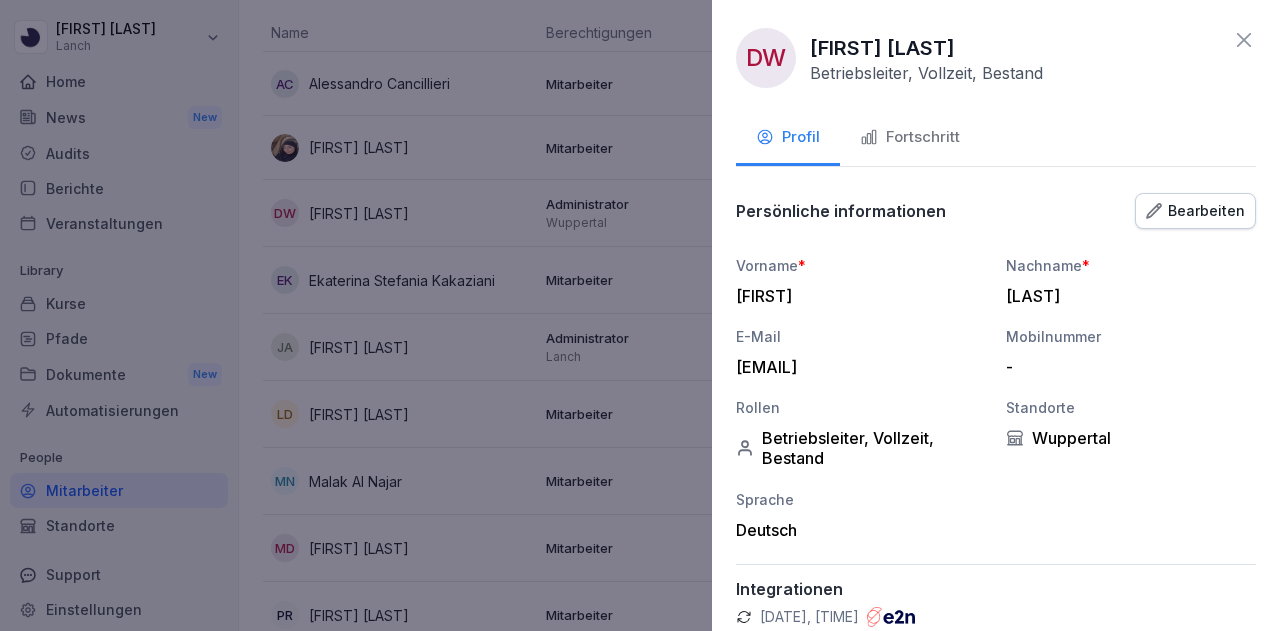click on "[LAST]" at bounding box center [1126, 296] 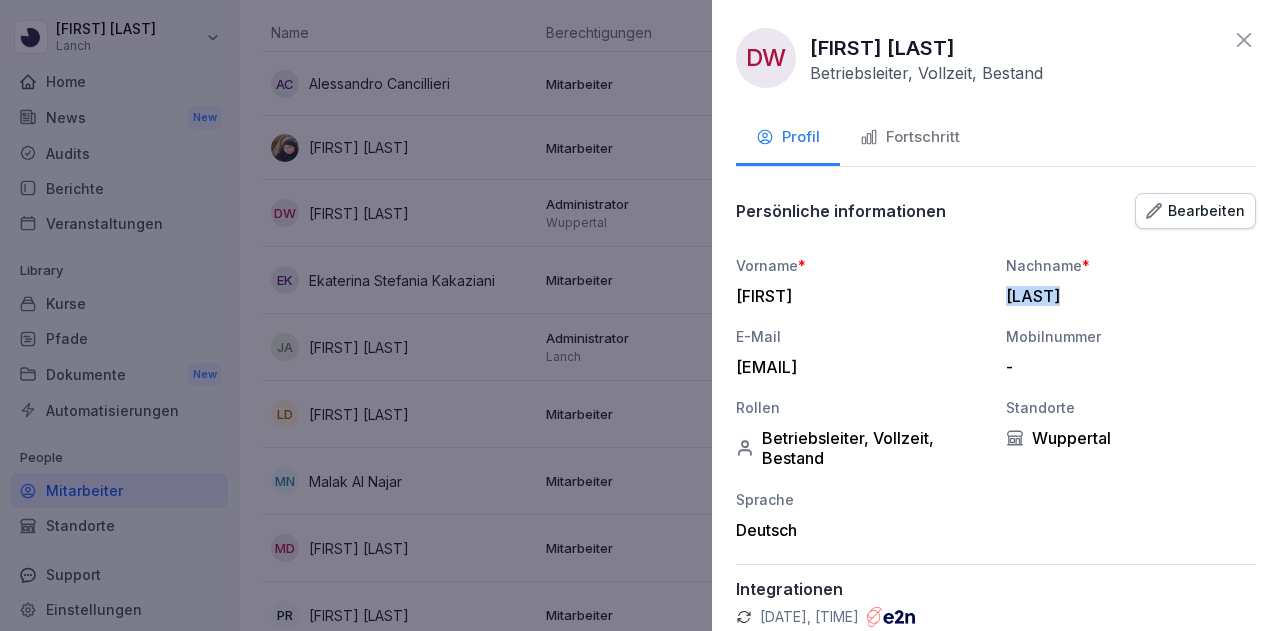 click on "[LAST]" at bounding box center (1126, 296) 